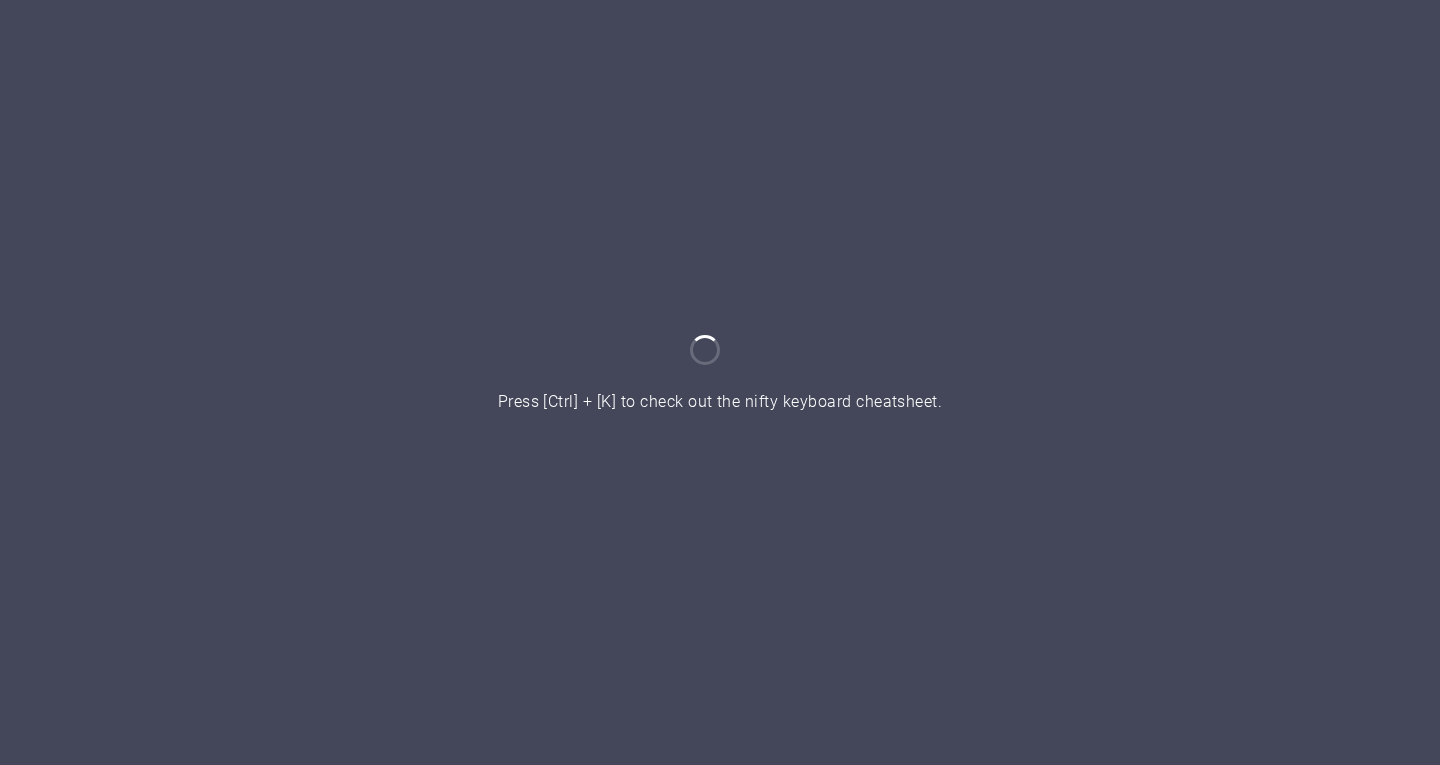 scroll, scrollTop: 0, scrollLeft: 0, axis: both 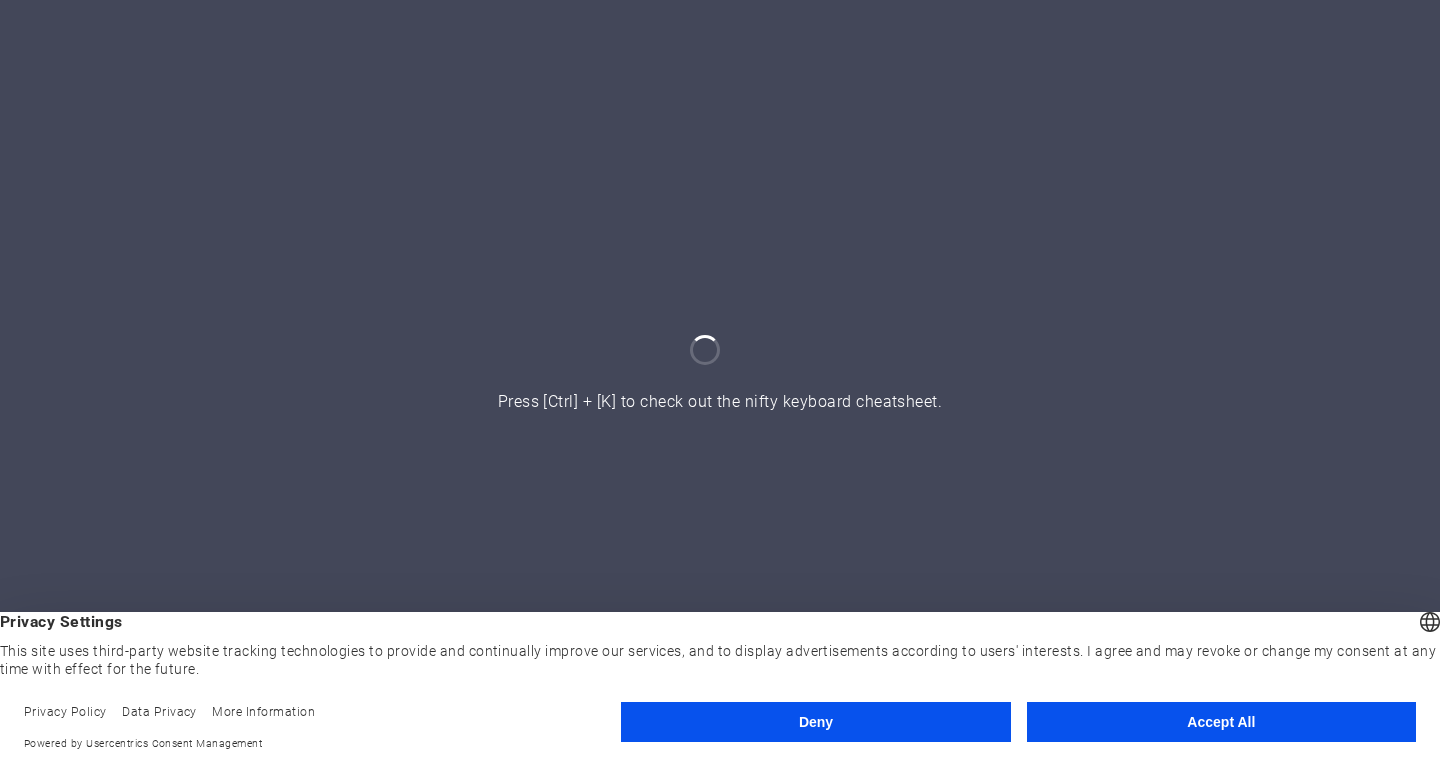 click on "Accept All" at bounding box center (1221, 722) 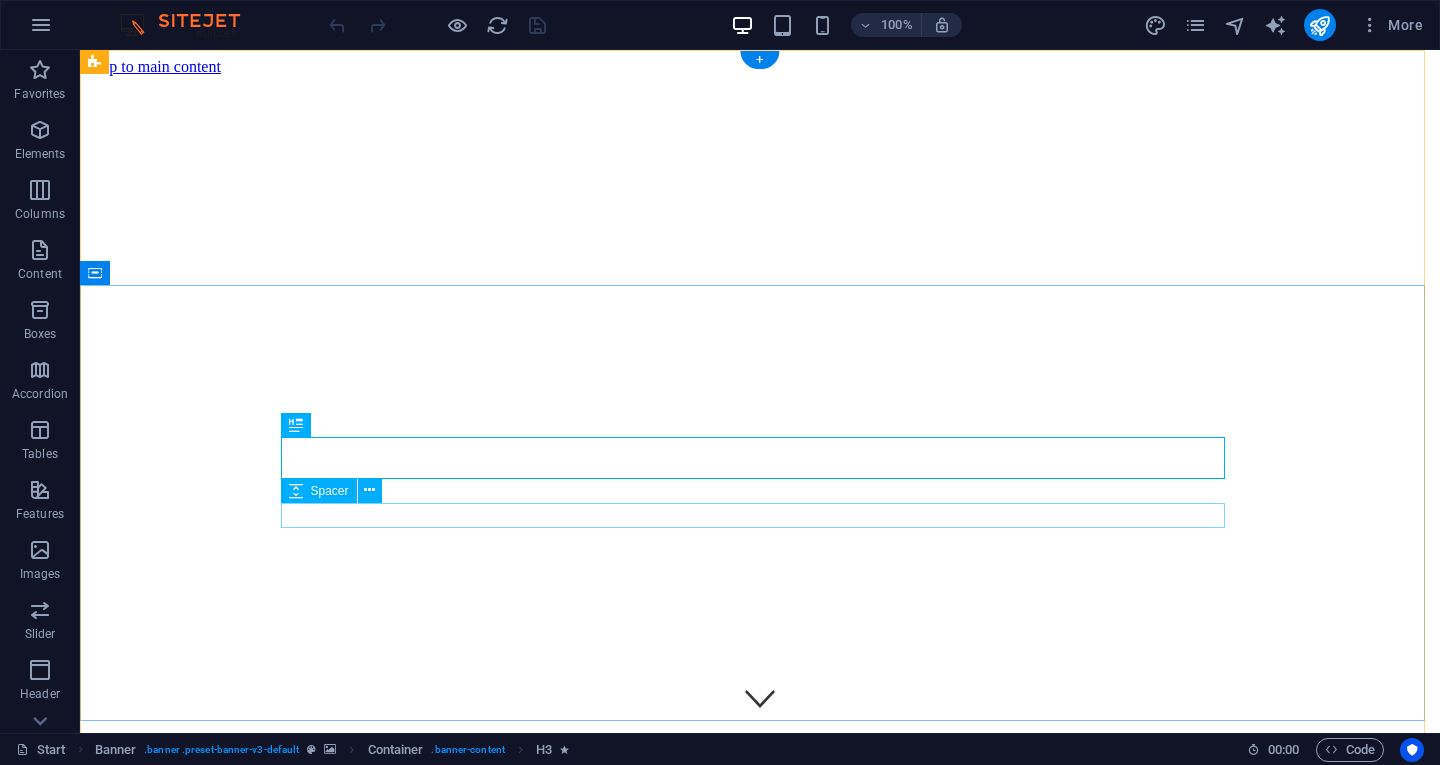 scroll, scrollTop: 0, scrollLeft: 0, axis: both 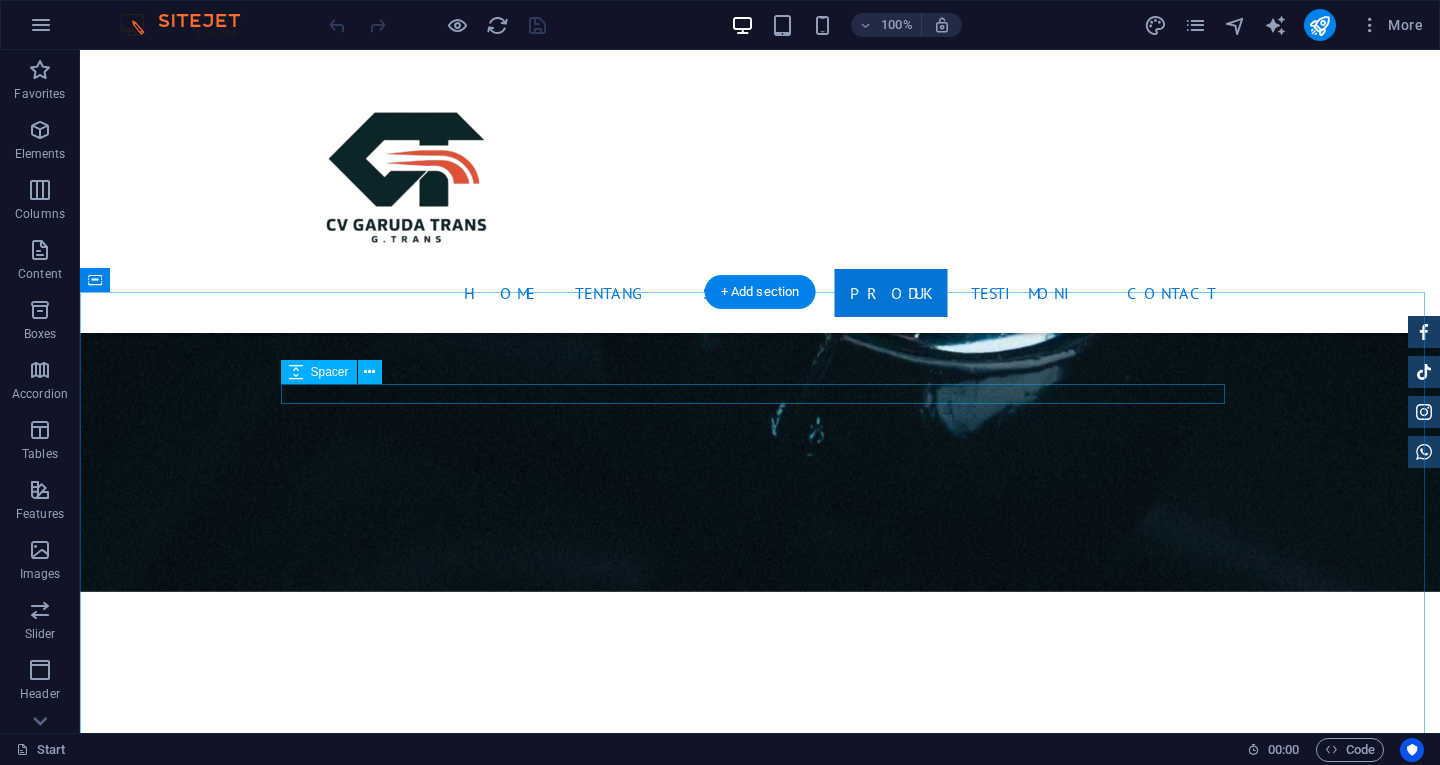 click at bounding box center (760, 3711) 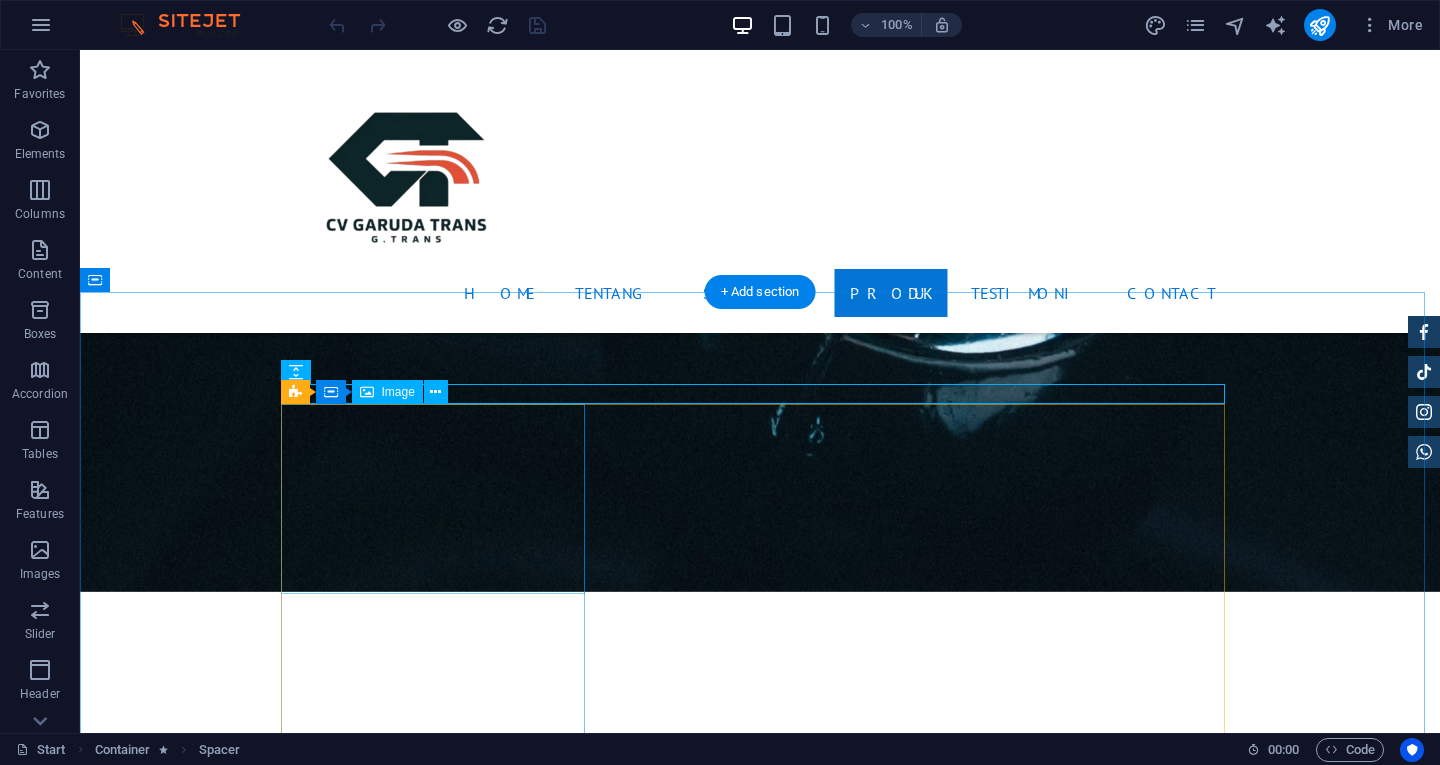 click at bounding box center [760, 4016] 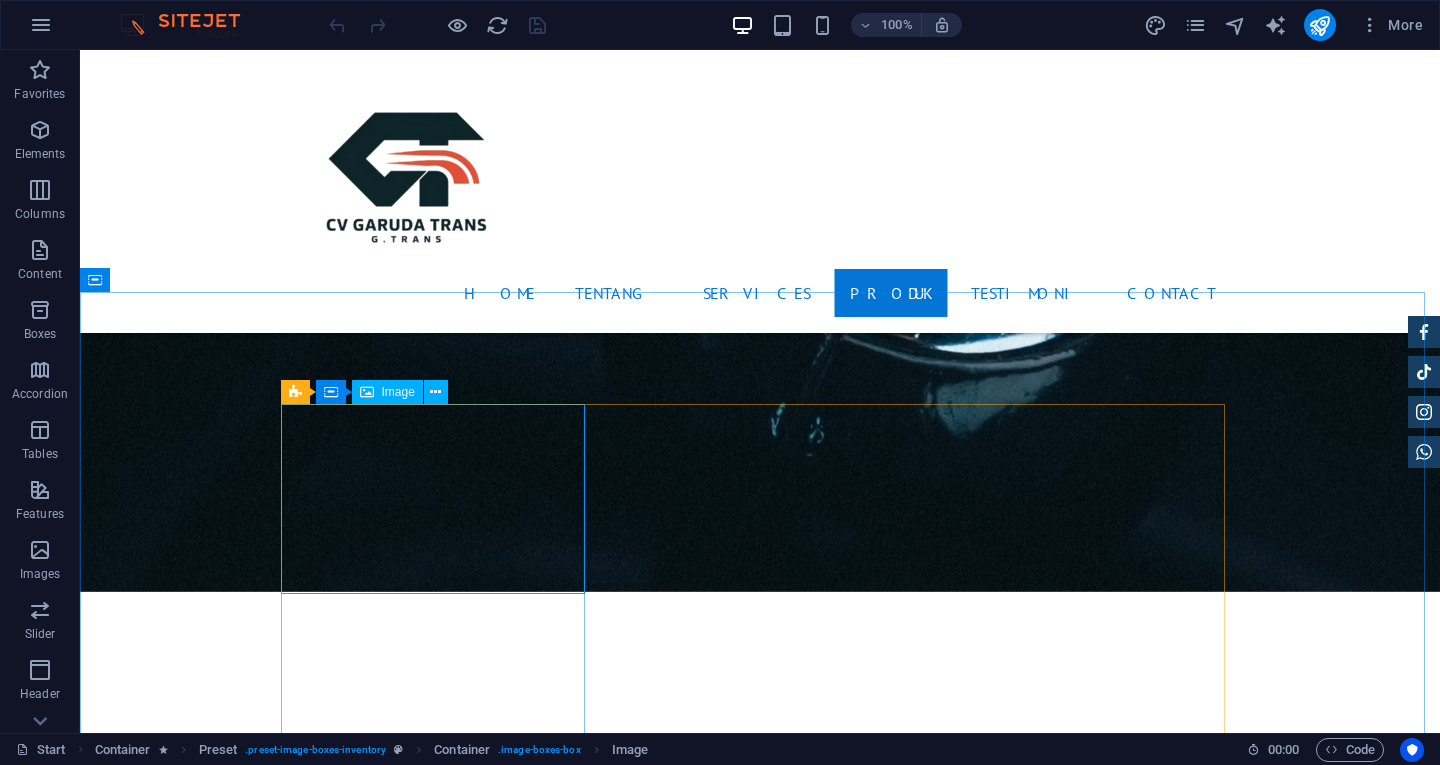 click on "Image" at bounding box center (398, 392) 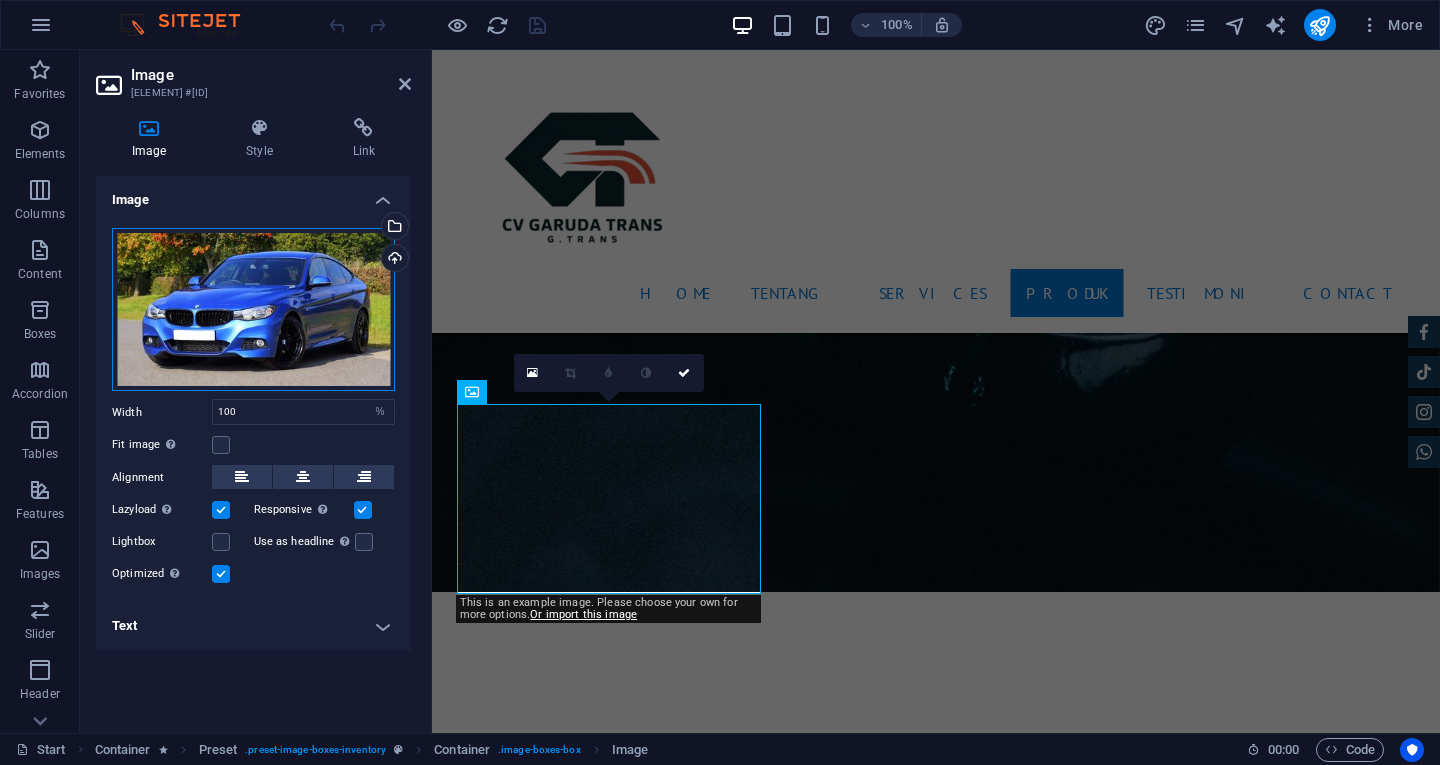 click on "Drag files here, click to choose files or select files from Files or our free stock photos & videos" at bounding box center (253, 310) 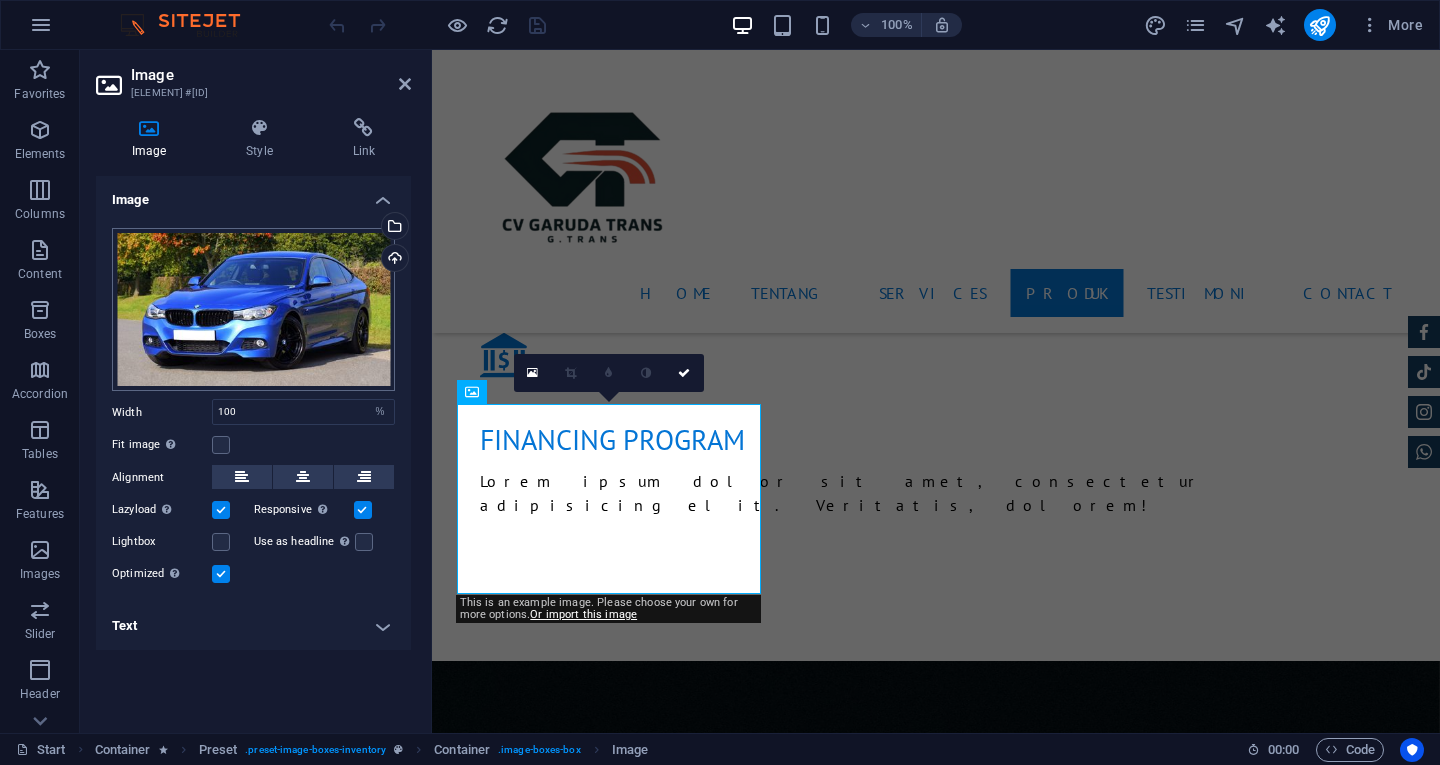 scroll, scrollTop: 3815, scrollLeft: 0, axis: vertical 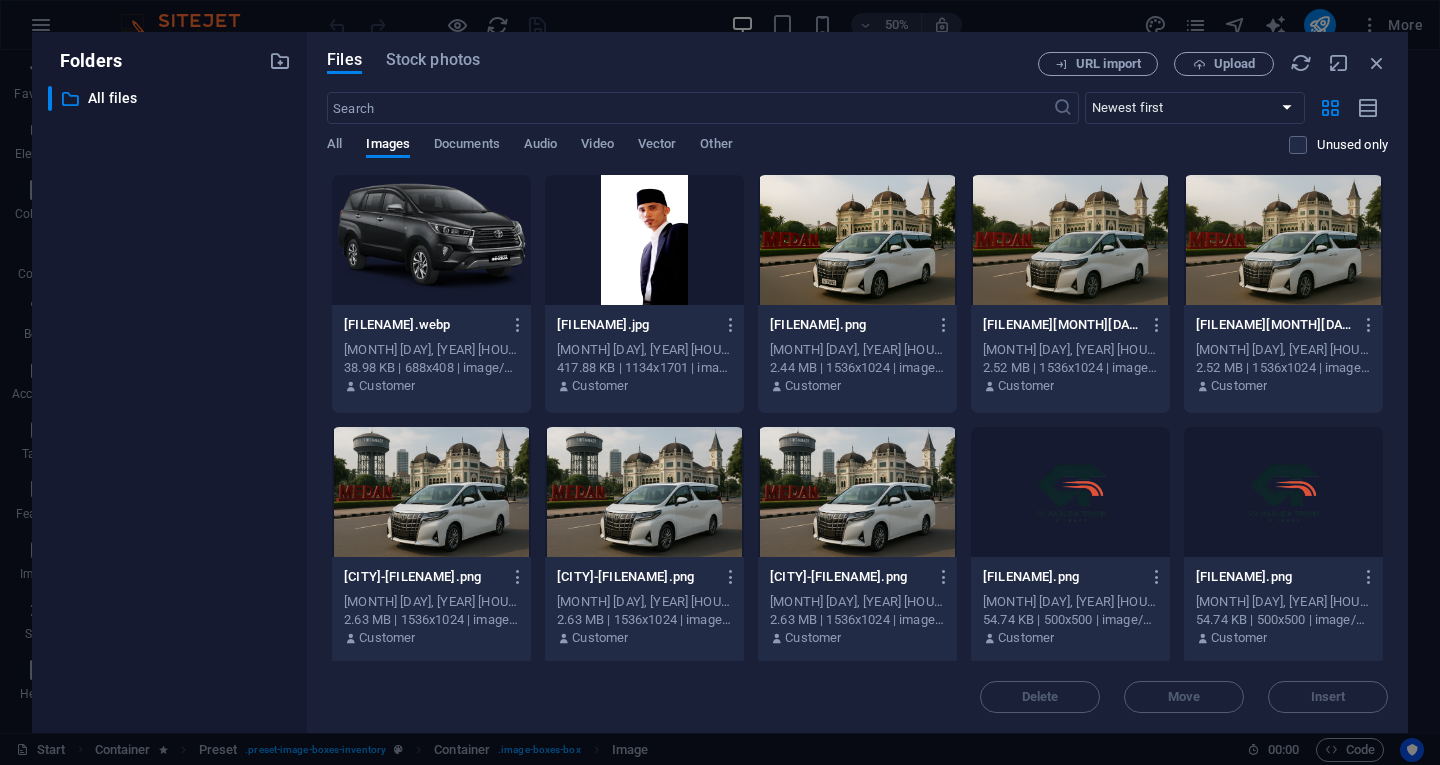 click at bounding box center [431, 240] 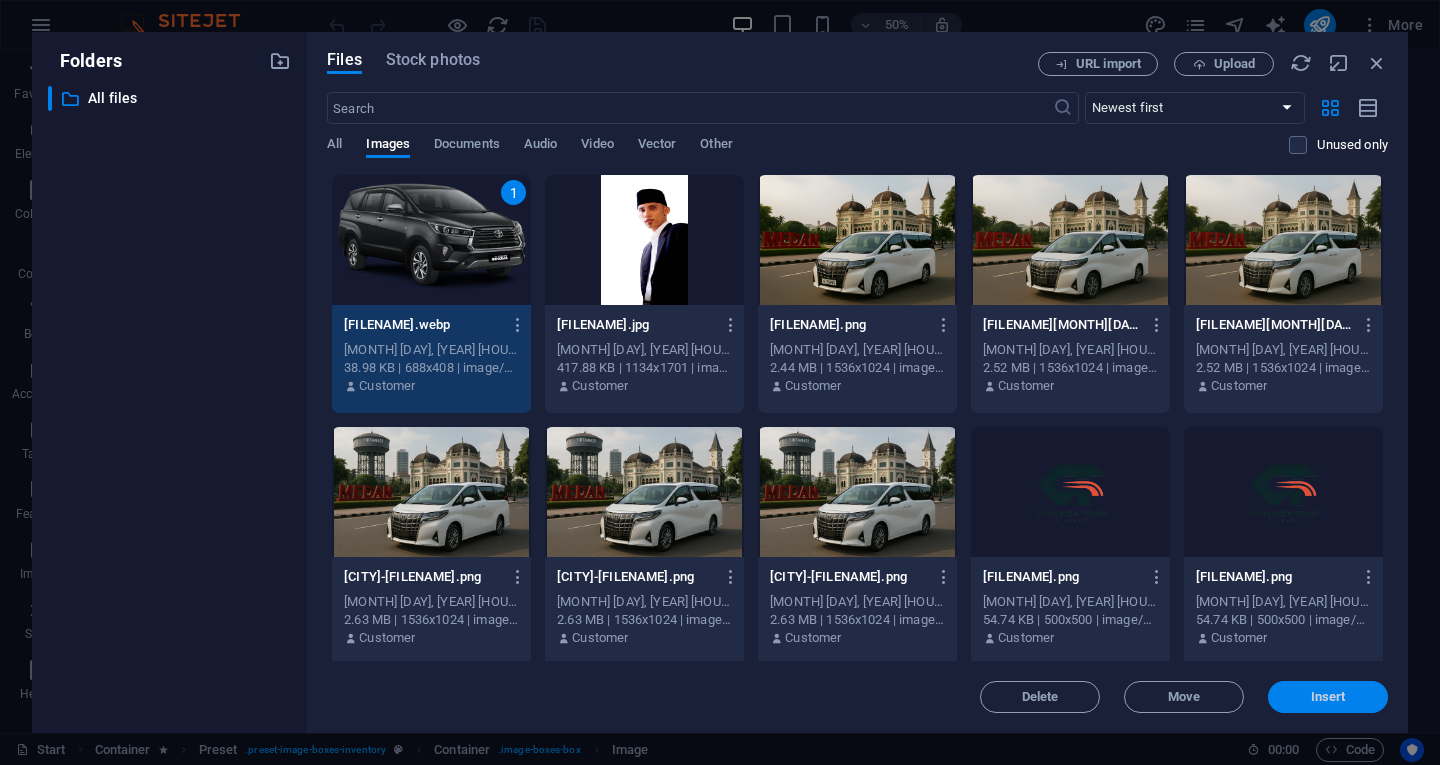 click on "Insert" at bounding box center [1328, 697] 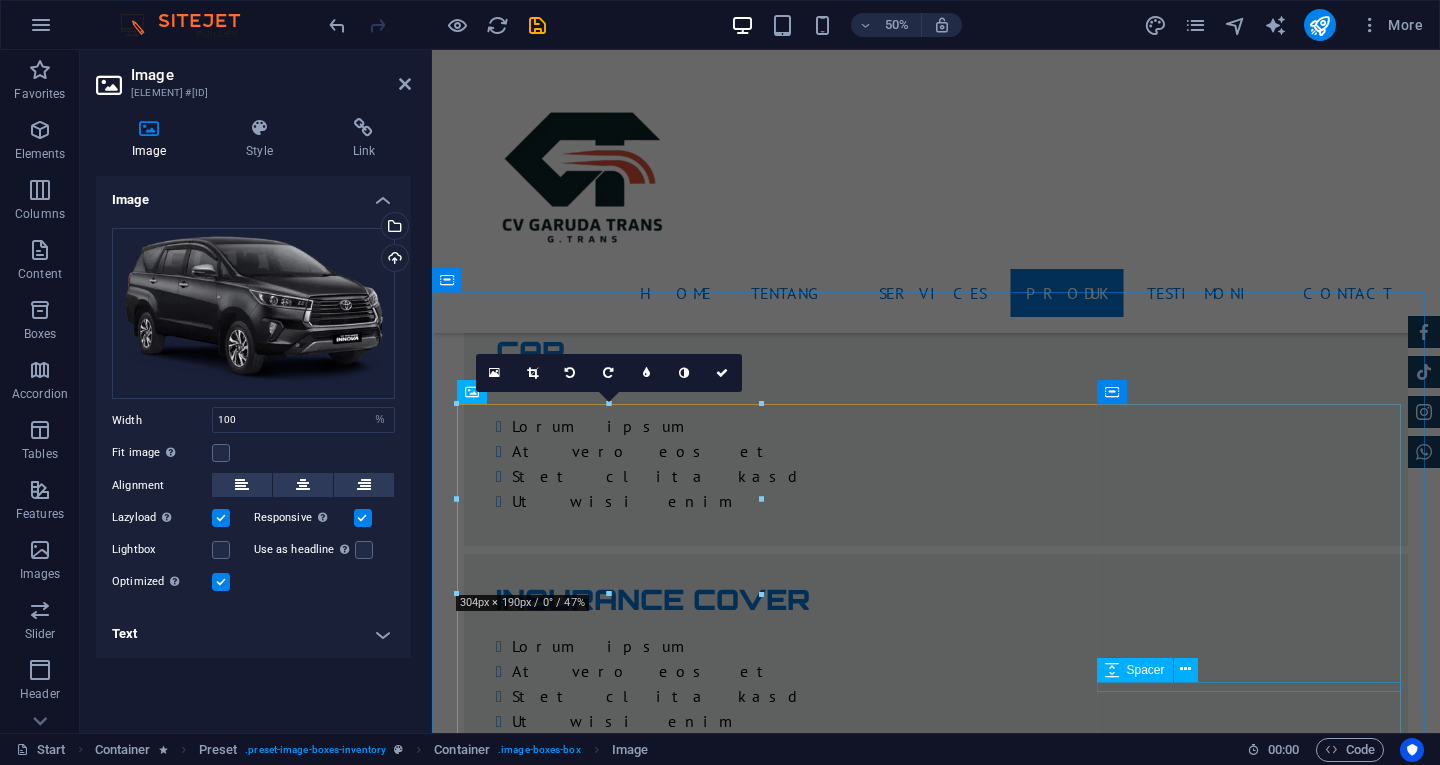 scroll, scrollTop: 3064, scrollLeft: 0, axis: vertical 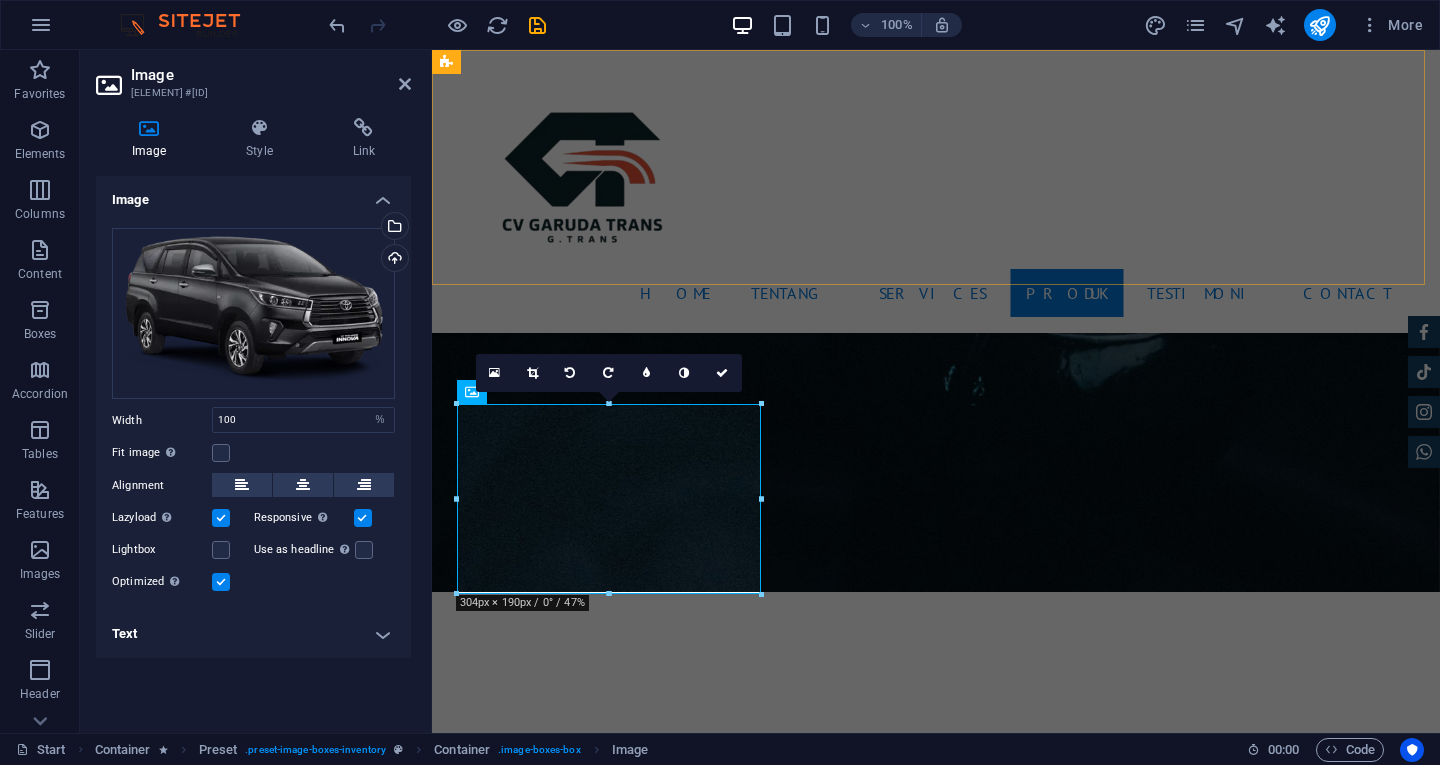 click on "Home Tentang Services Produk Testimoni Contact" at bounding box center (936, 191) 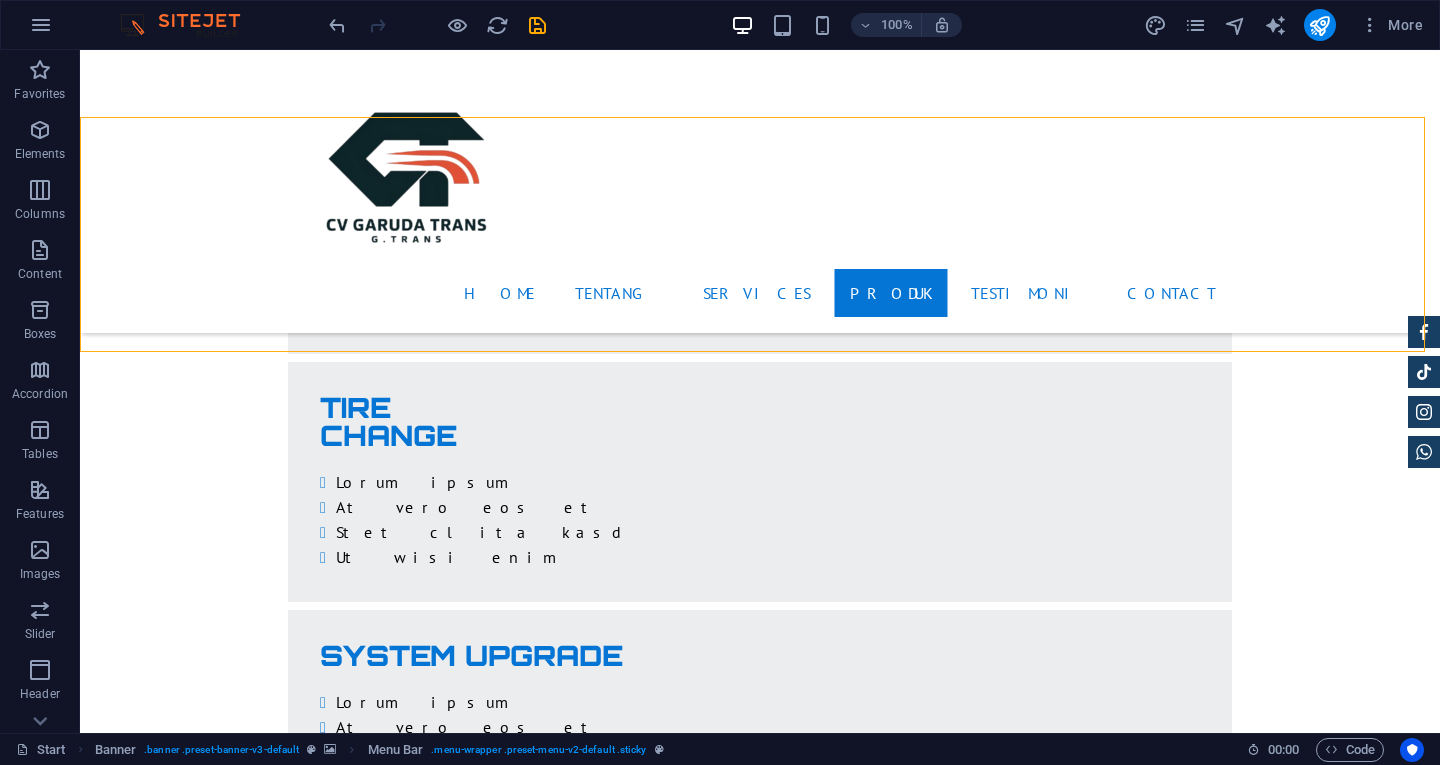 scroll, scrollTop: 2930, scrollLeft: 0, axis: vertical 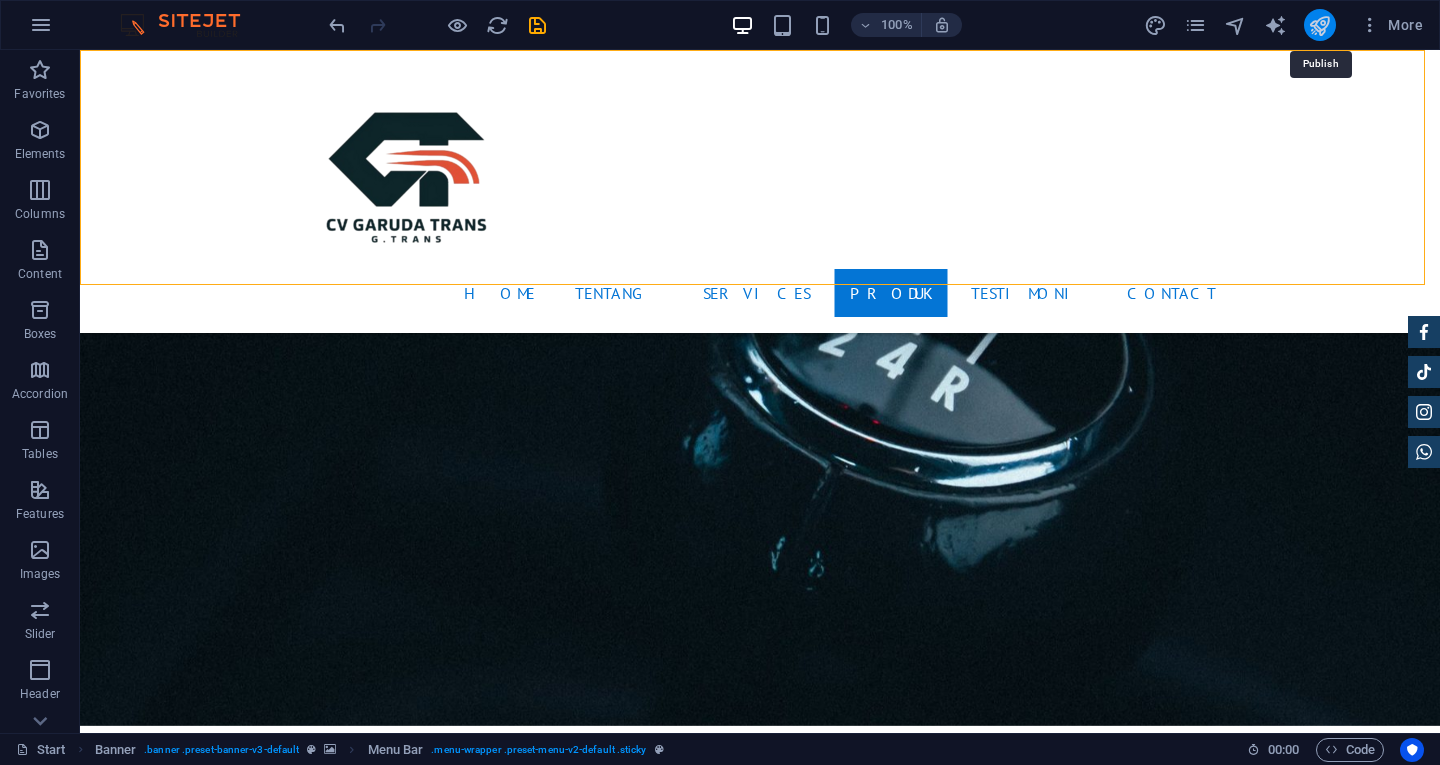 click at bounding box center [1319, 25] 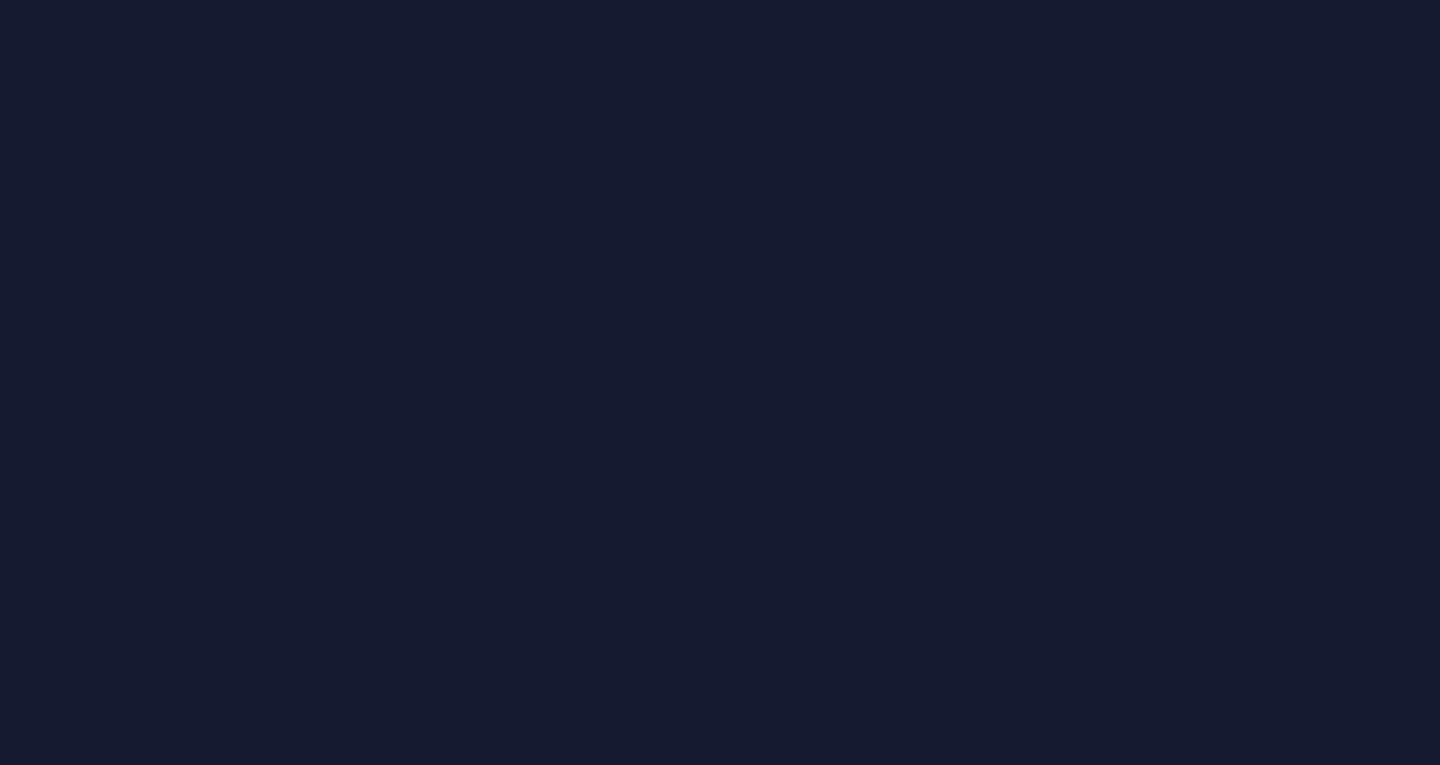 scroll, scrollTop: 0, scrollLeft: 0, axis: both 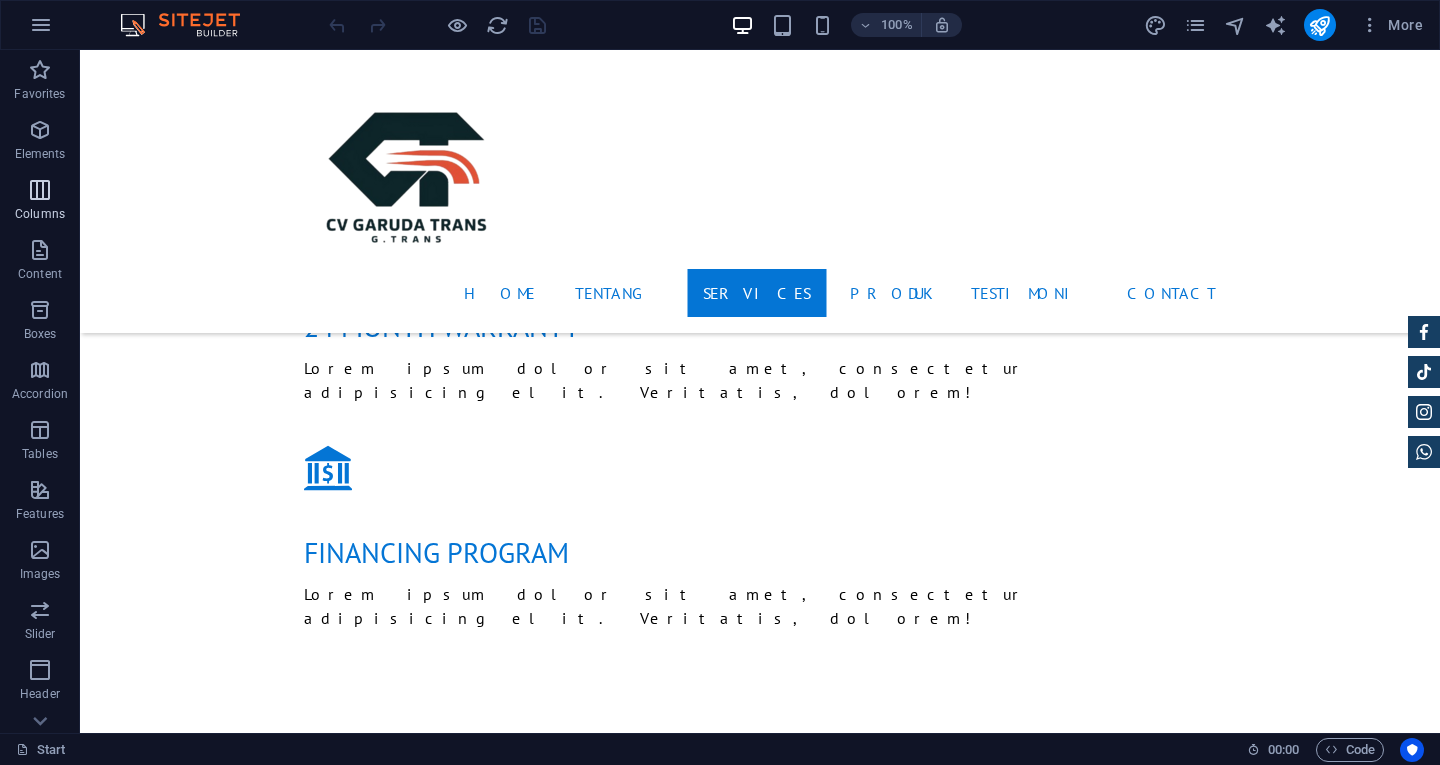 click on "Columns" at bounding box center [40, 214] 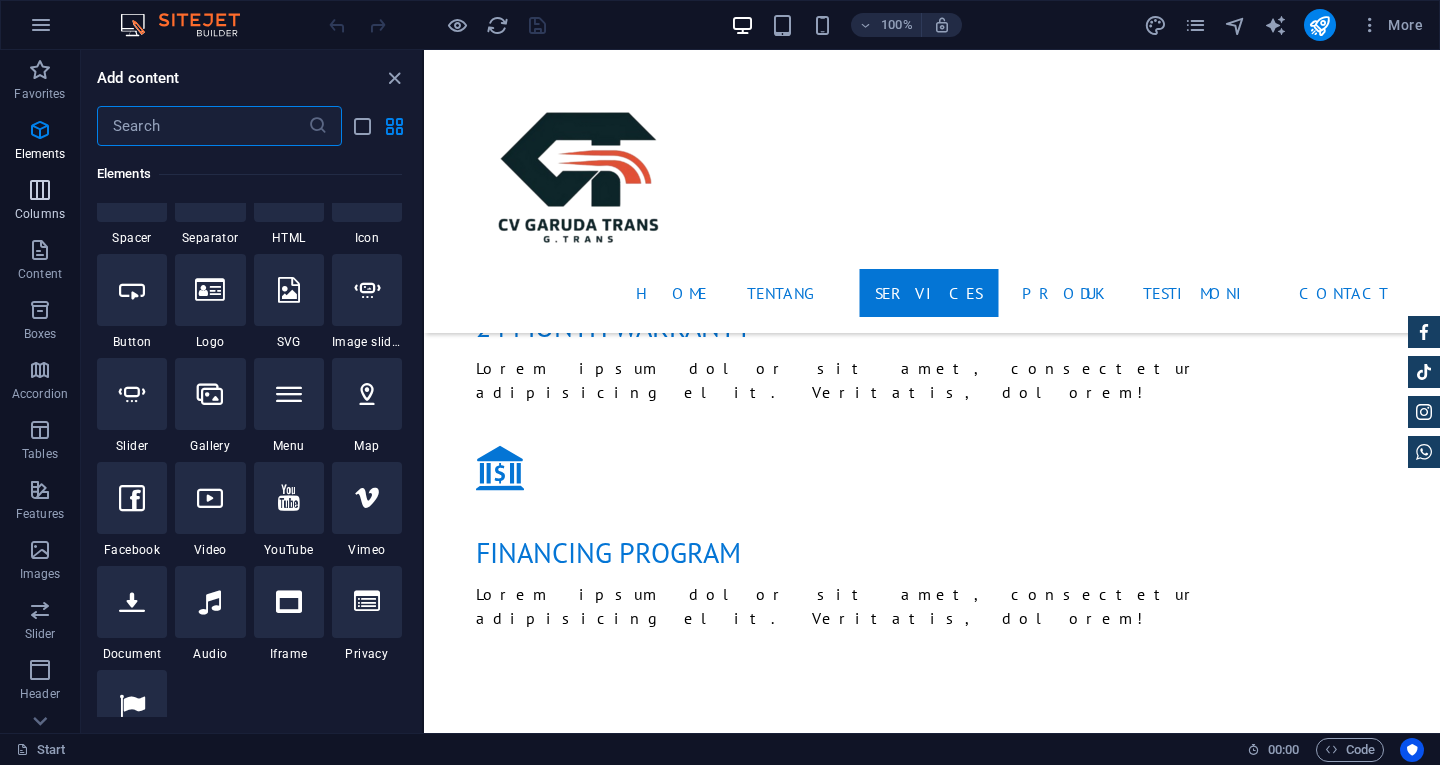 scroll, scrollTop: 990, scrollLeft: 0, axis: vertical 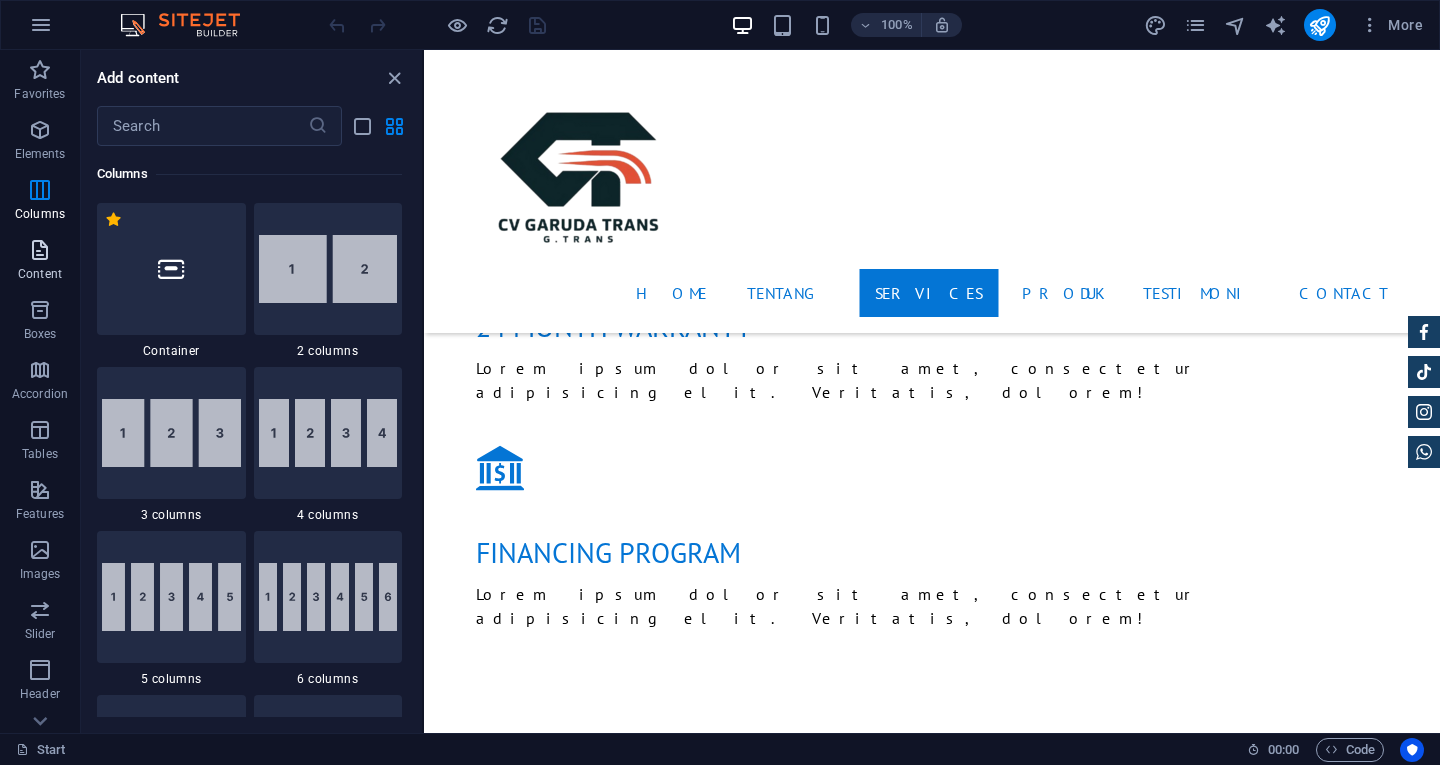click at bounding box center [40, 250] 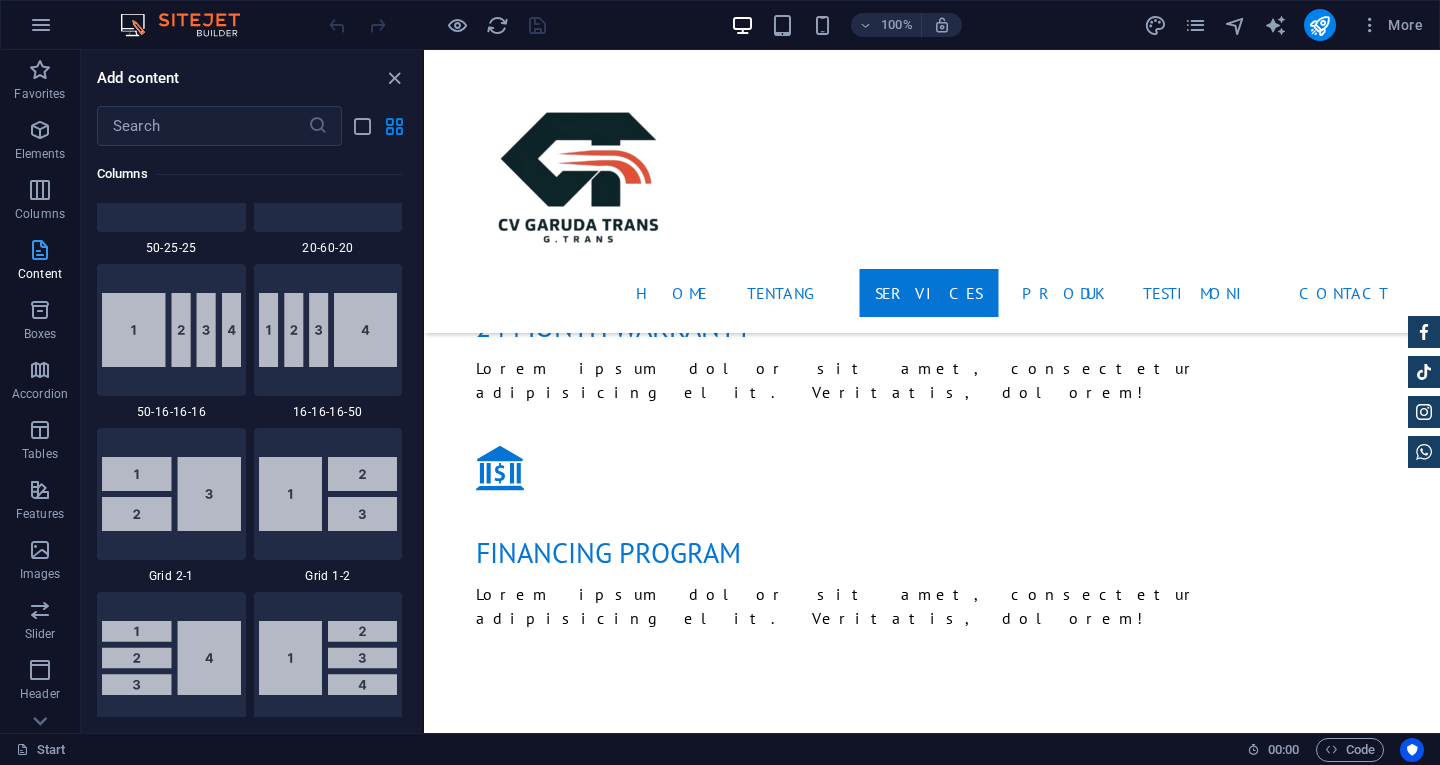 scroll, scrollTop: 3499, scrollLeft: 0, axis: vertical 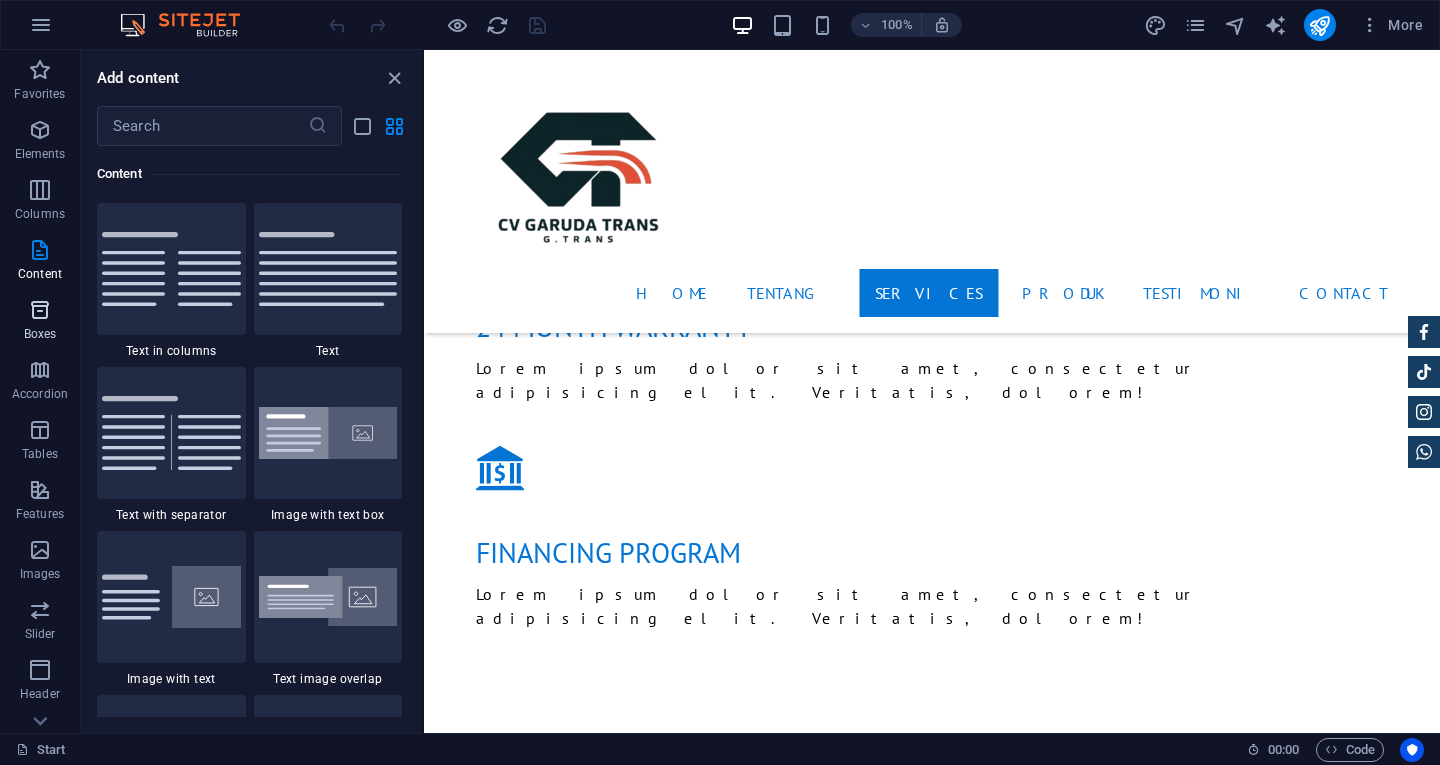 click at bounding box center (40, 310) 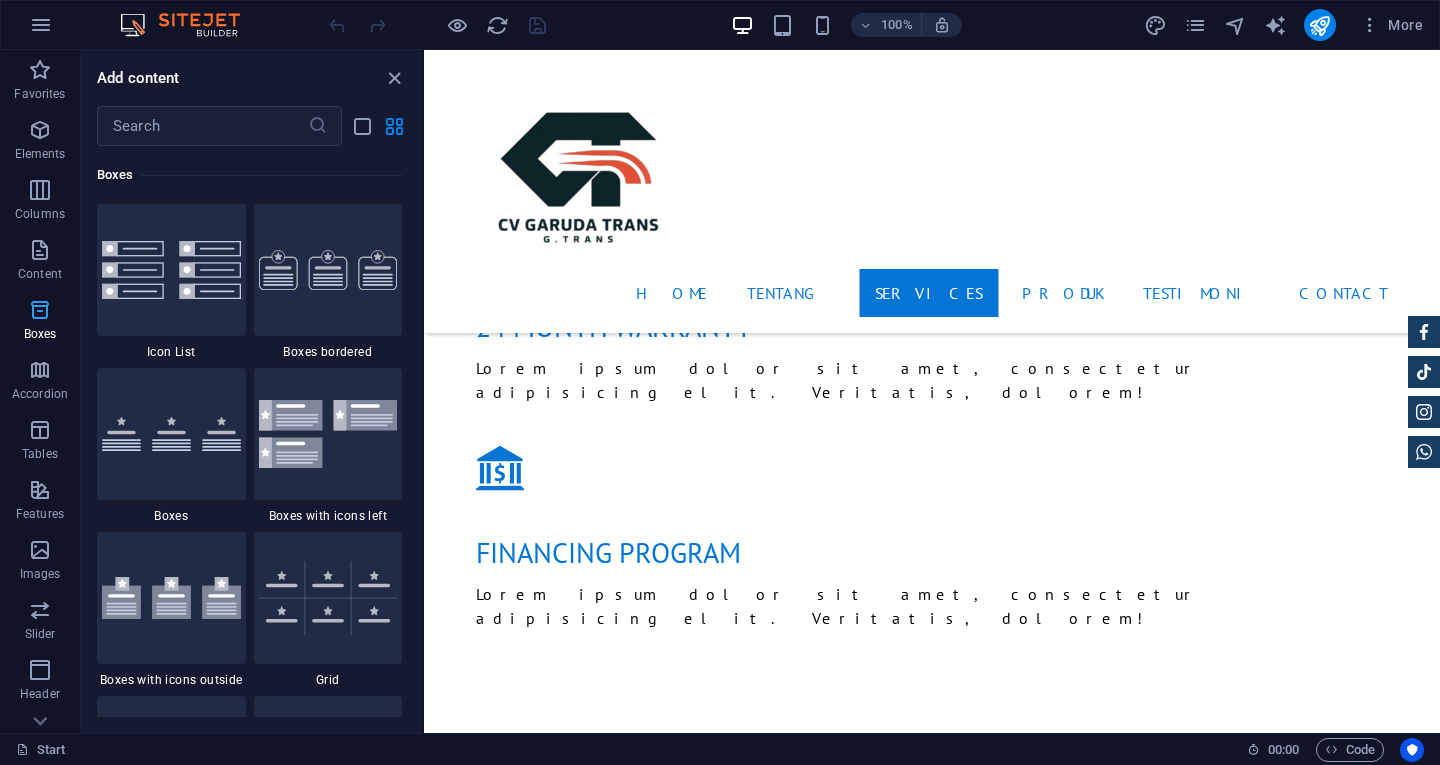 scroll, scrollTop: 5516, scrollLeft: 0, axis: vertical 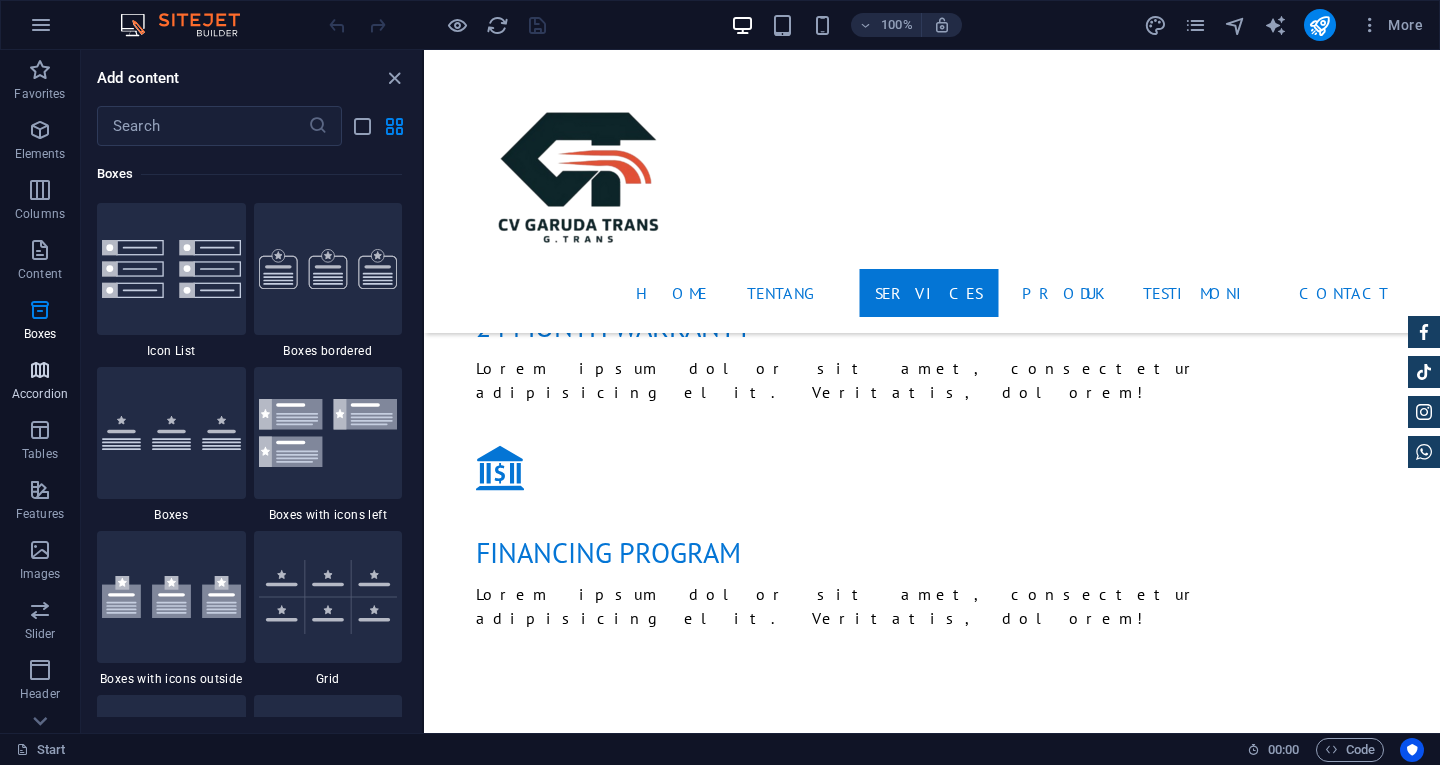 click on "Accordion" at bounding box center (40, 380) 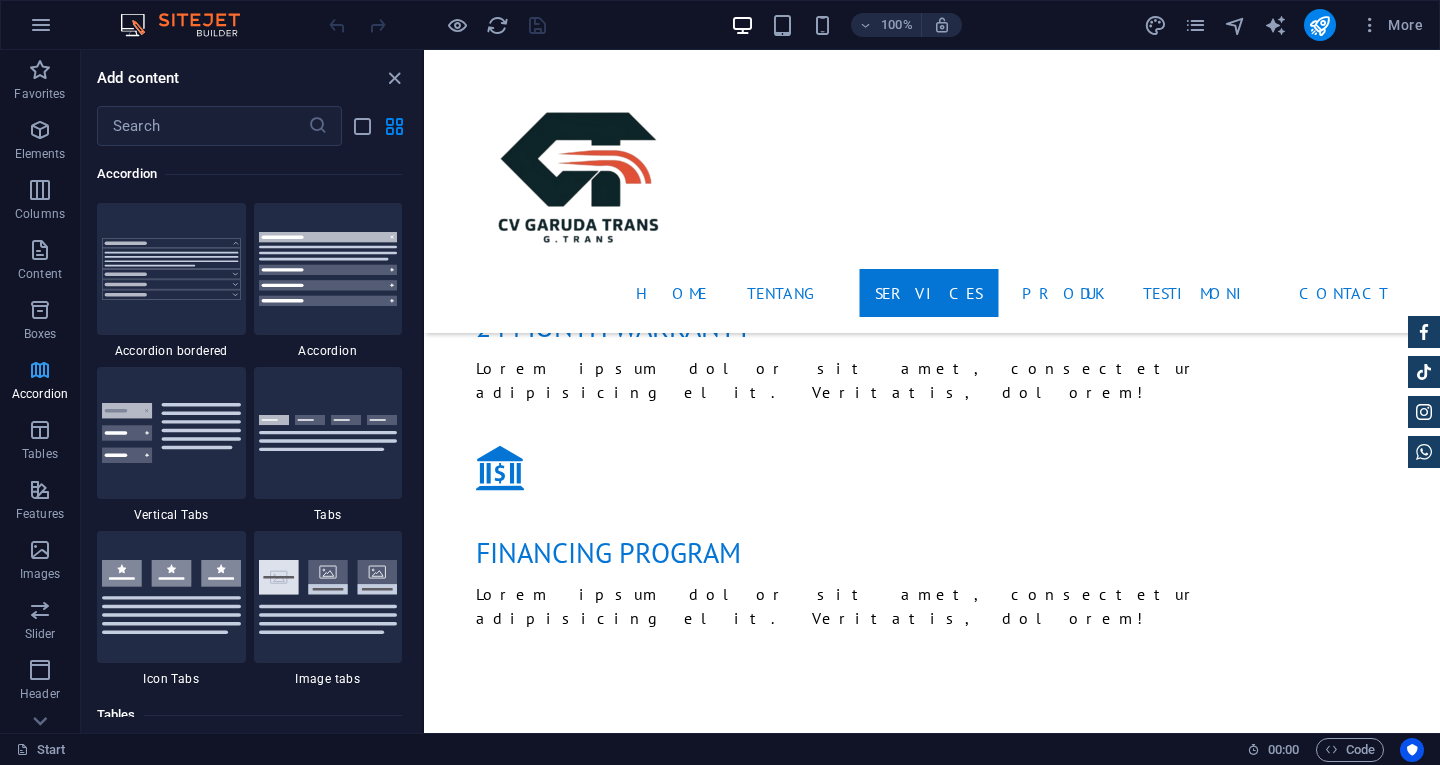 scroll, scrollTop: 6385, scrollLeft: 0, axis: vertical 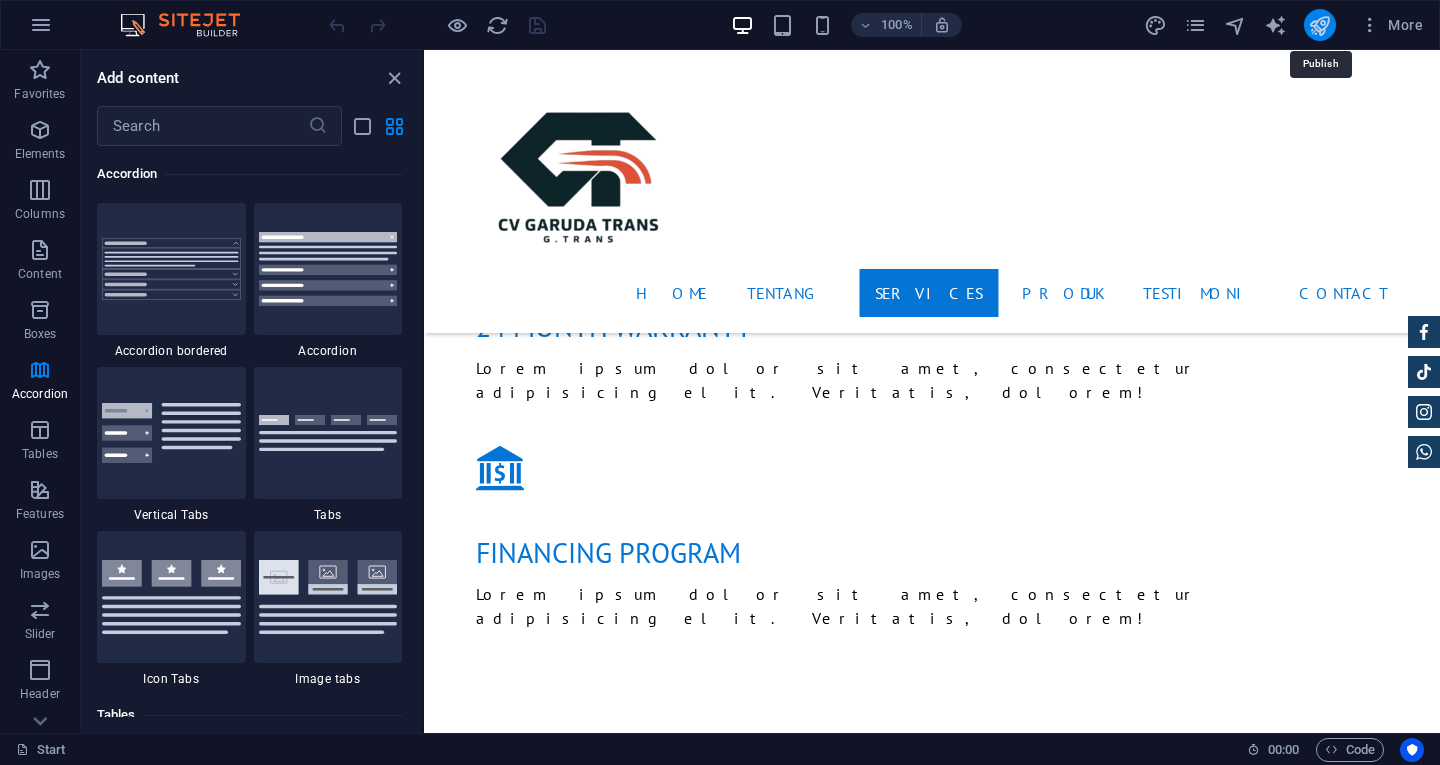 click at bounding box center [1319, 25] 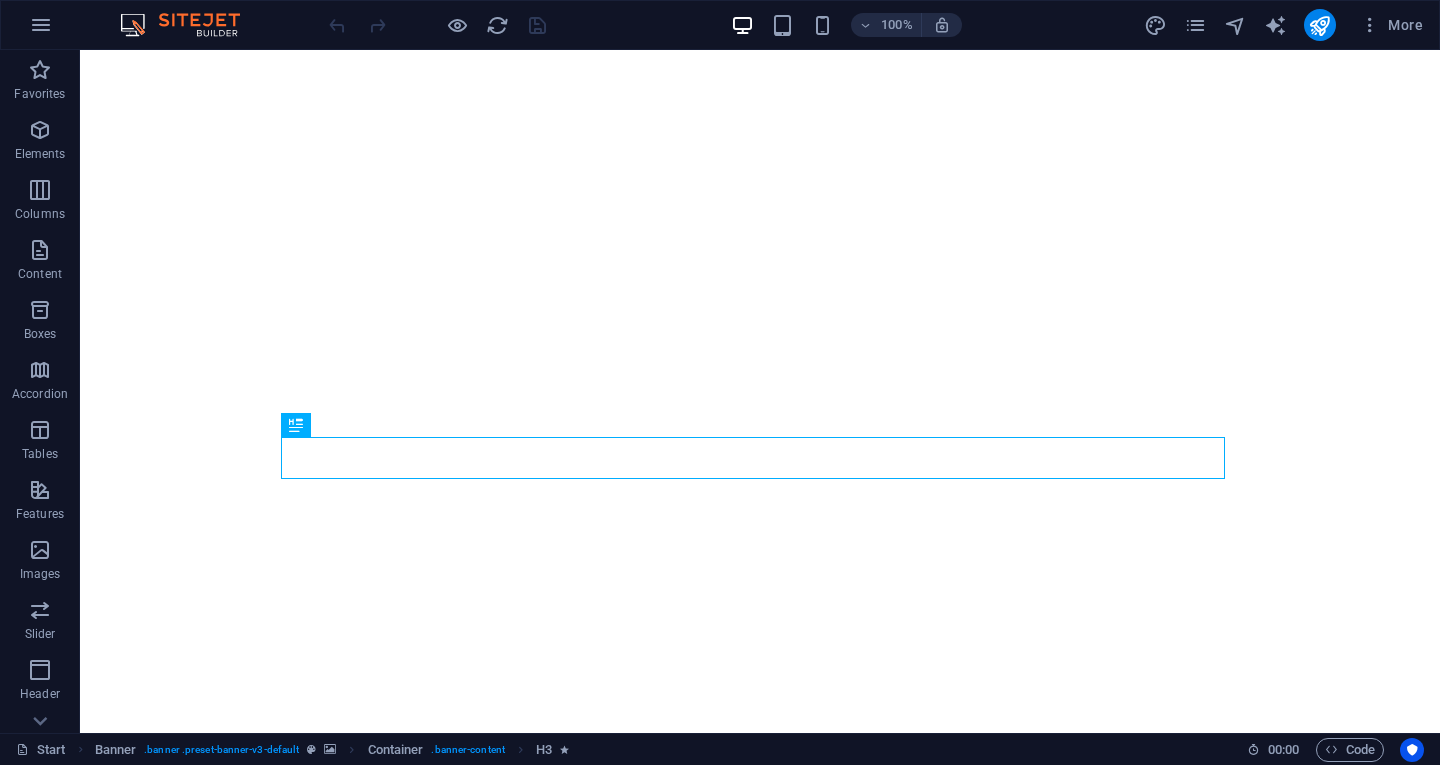 scroll, scrollTop: 0, scrollLeft: 0, axis: both 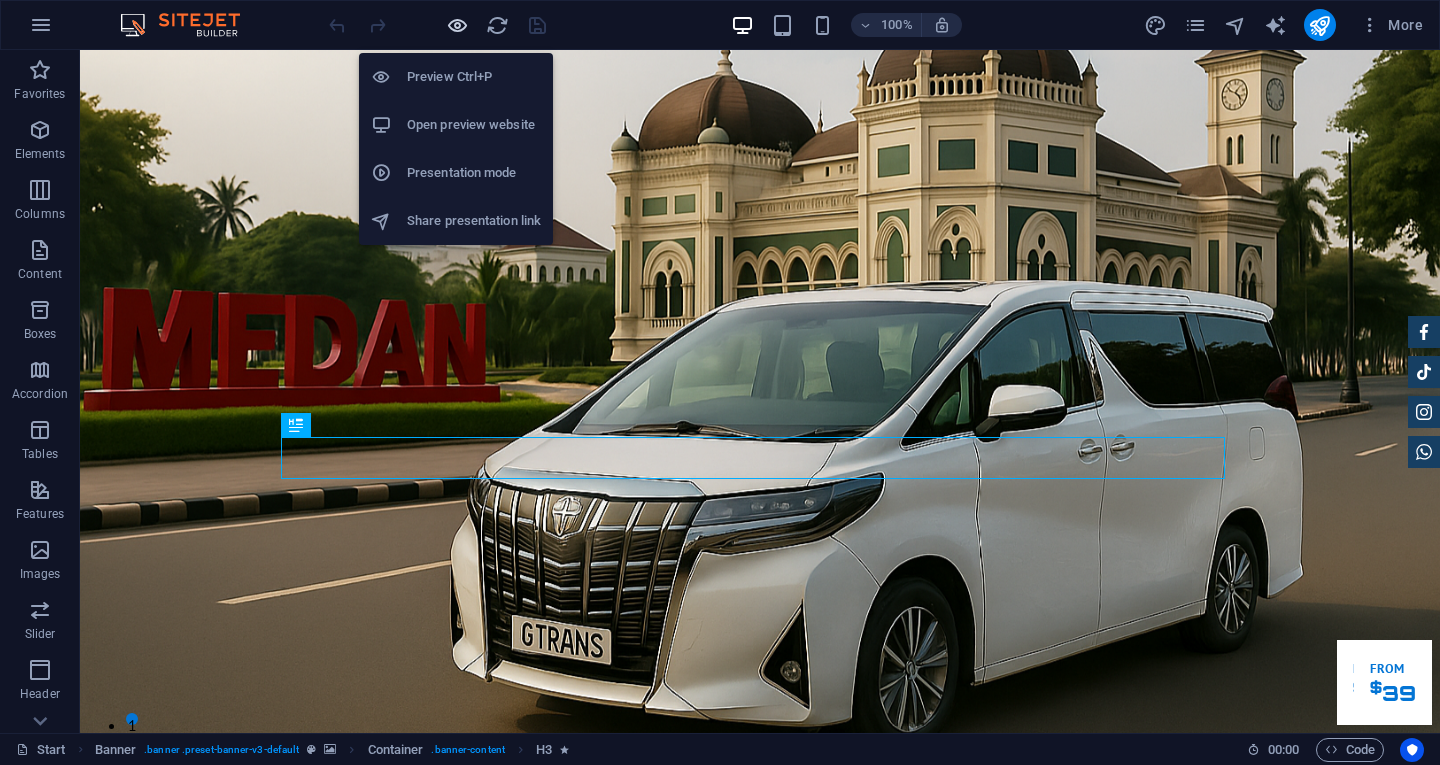 click at bounding box center [457, 25] 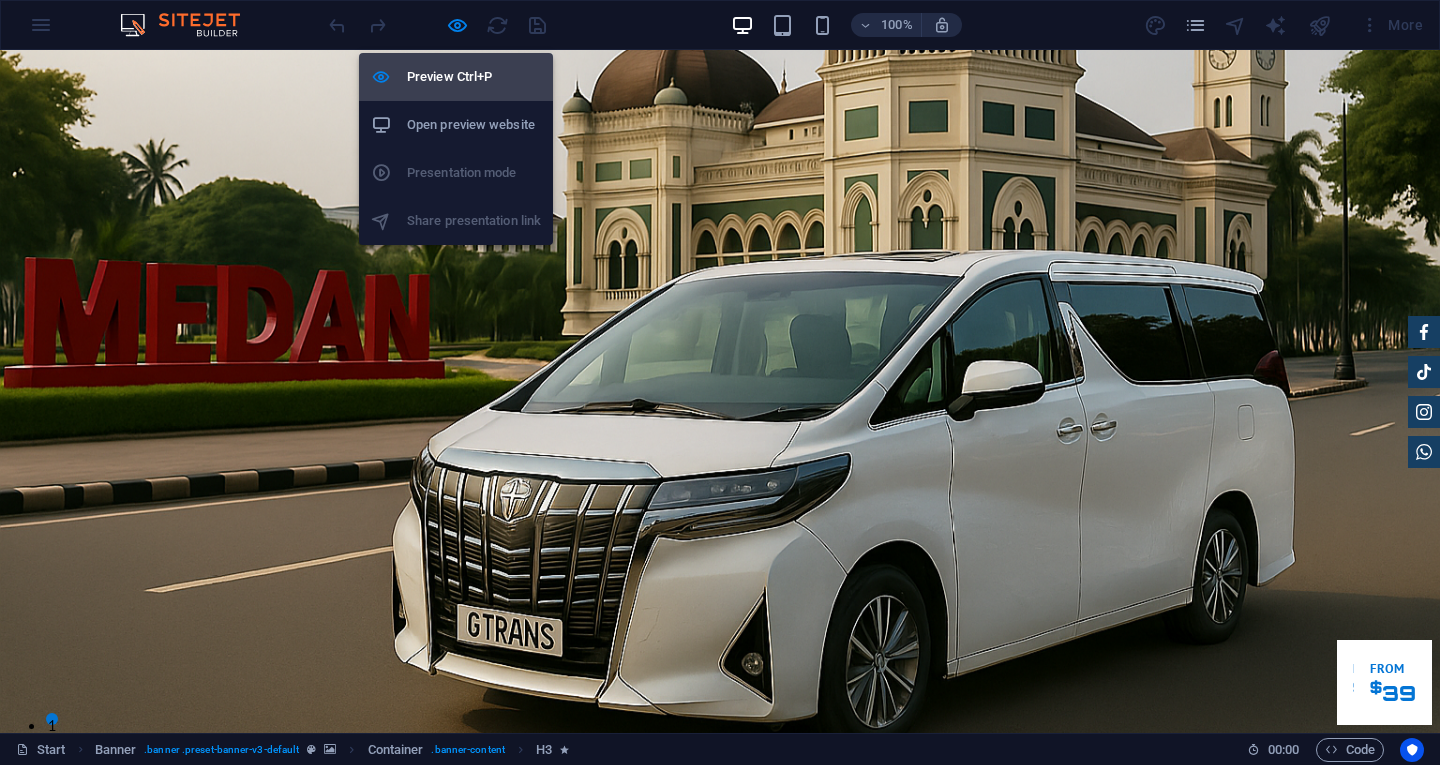 click on "Preview Ctrl+P" at bounding box center [474, 77] 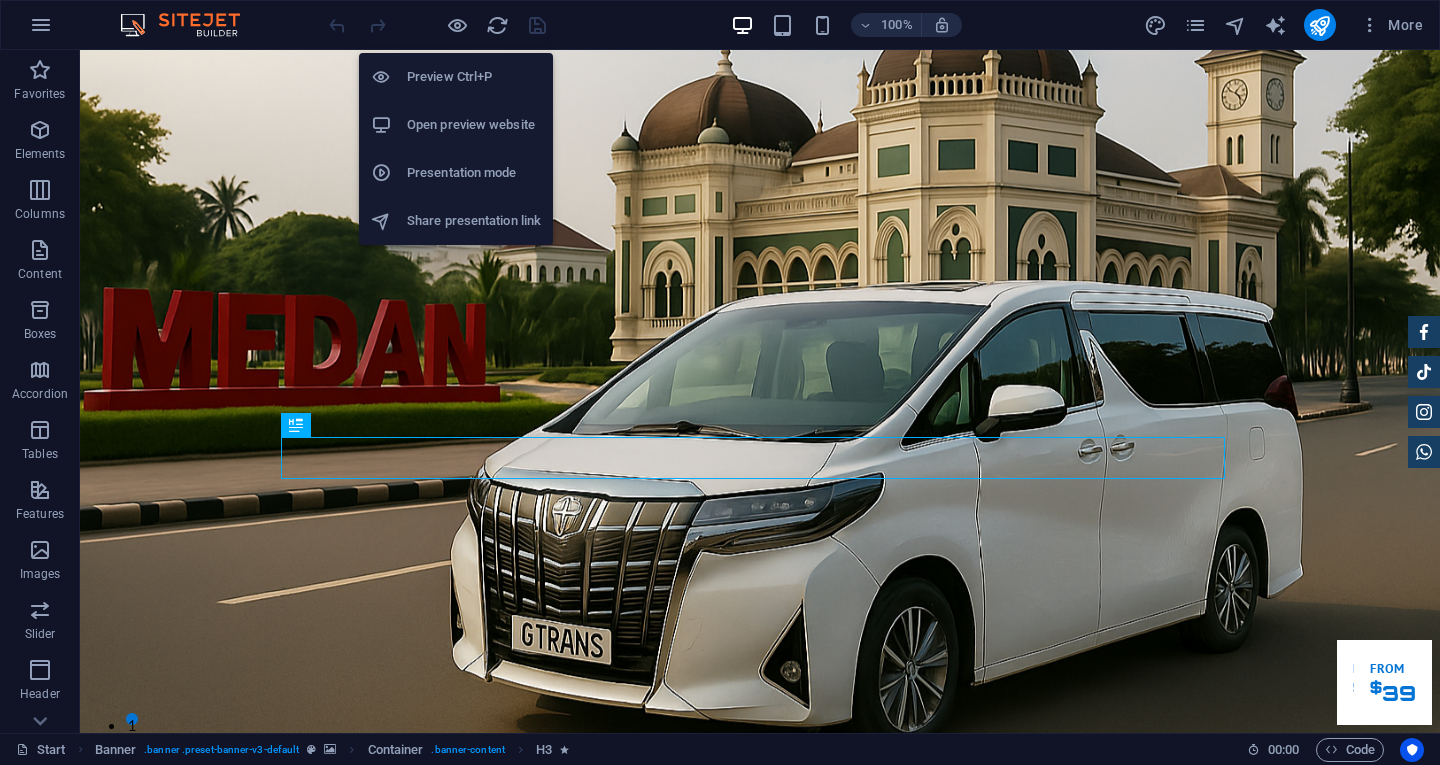 click on "Open preview website" at bounding box center [474, 125] 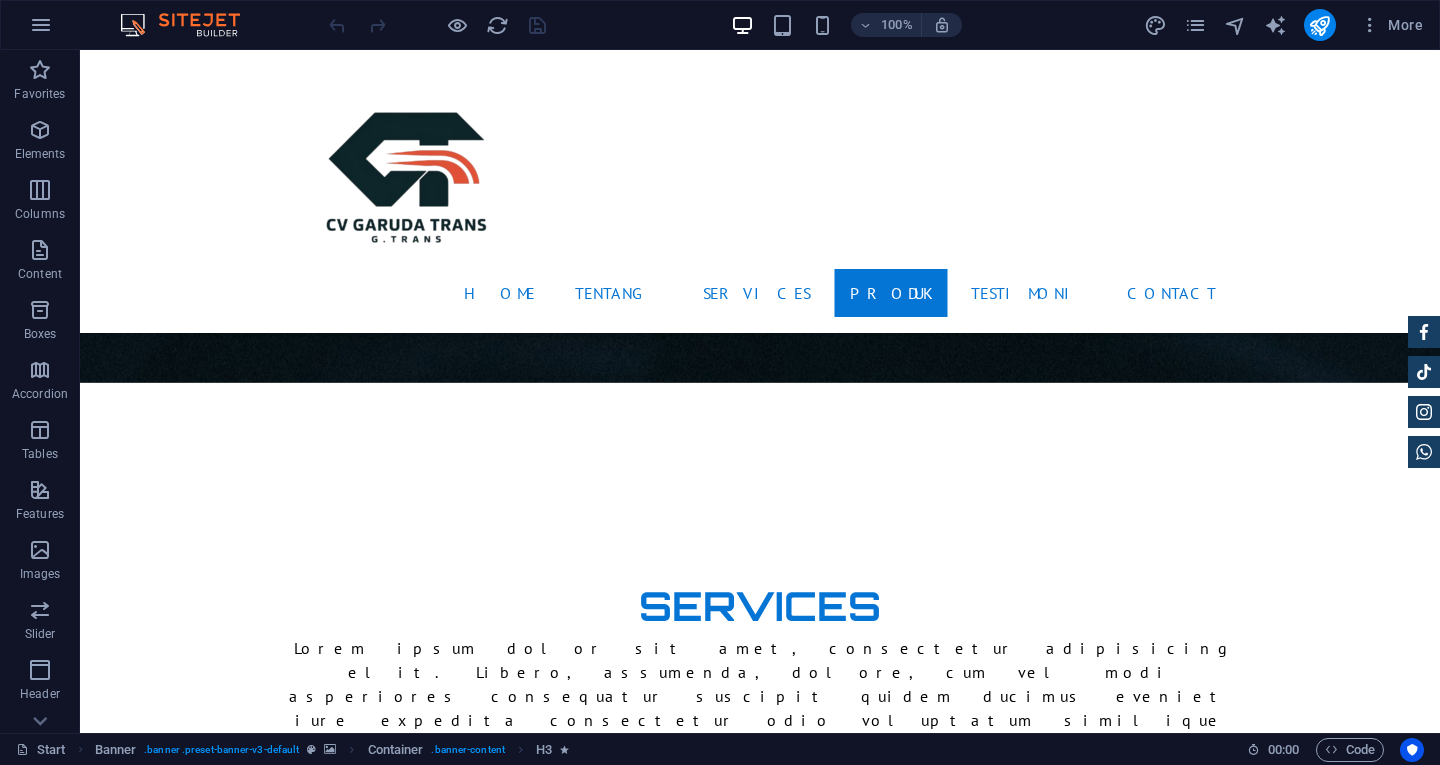 scroll, scrollTop: 3108, scrollLeft: 0, axis: vertical 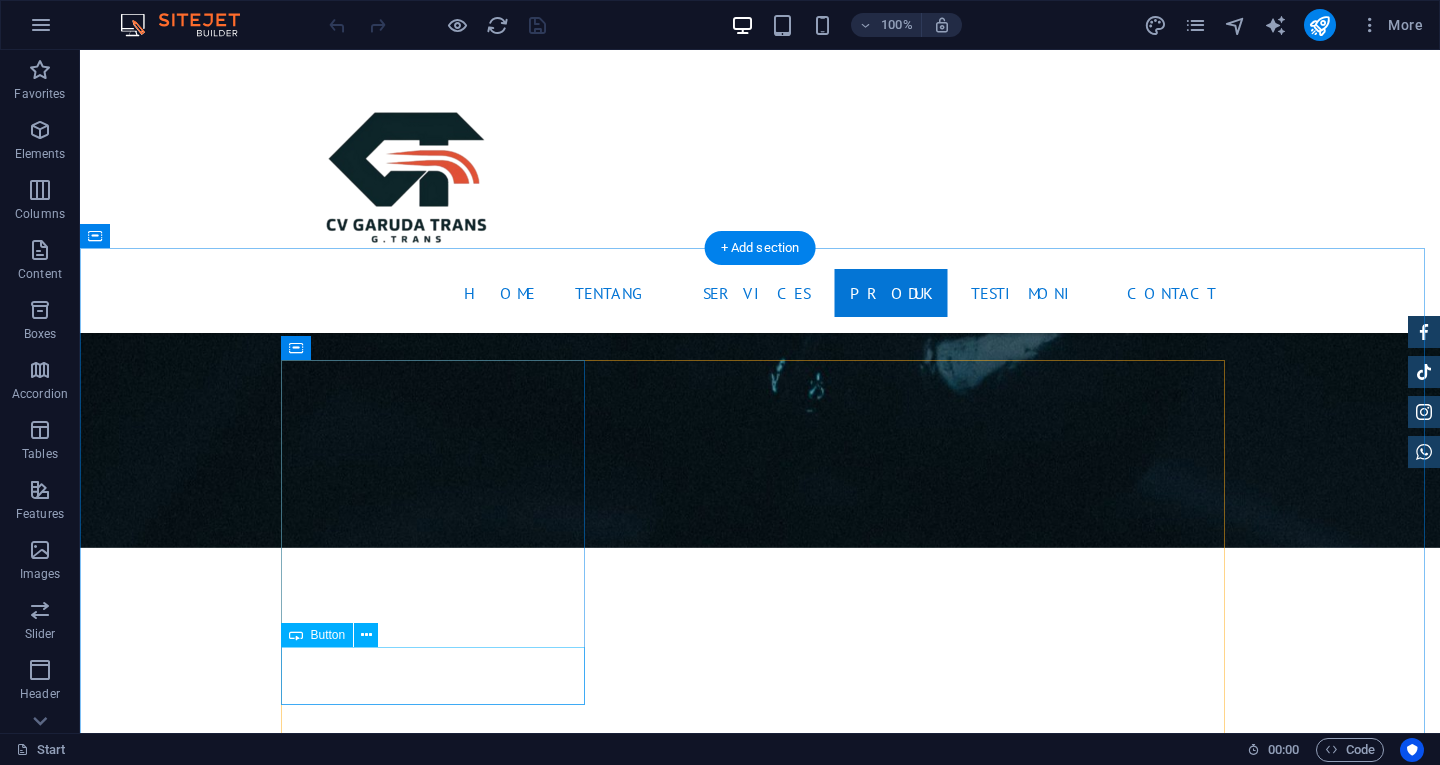 click on "More Details" at bounding box center [760, 4394] 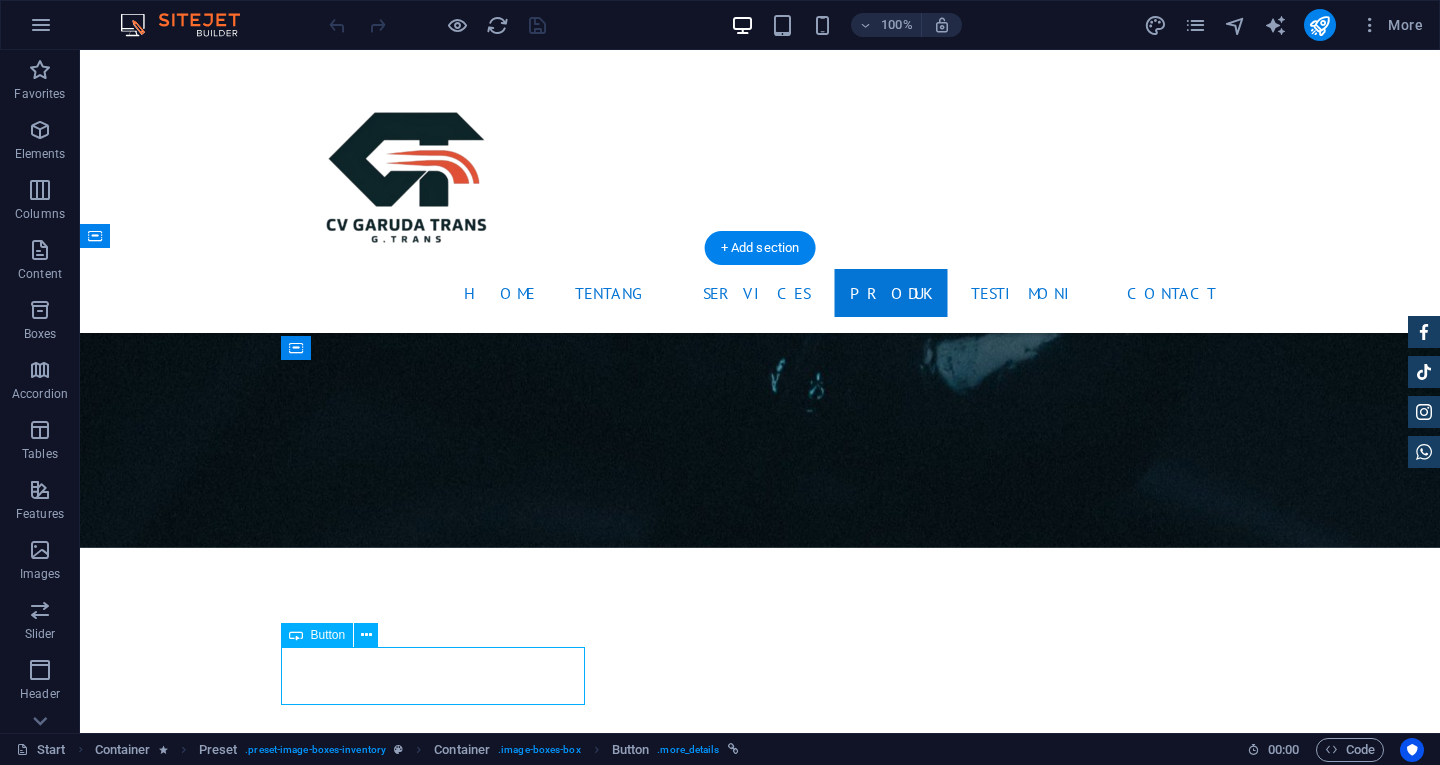 click on "More Details" at bounding box center [760, 4394] 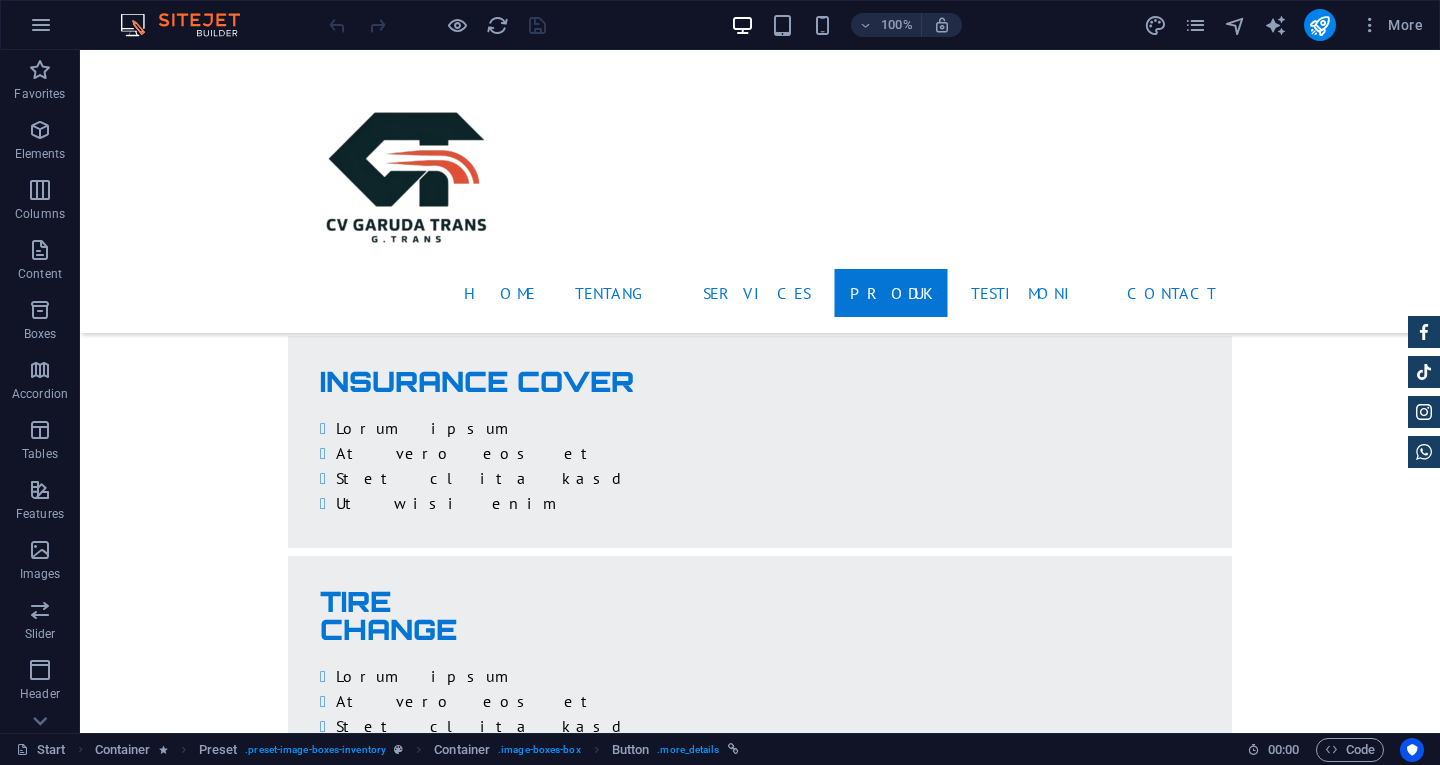scroll, scrollTop: 3936, scrollLeft: 0, axis: vertical 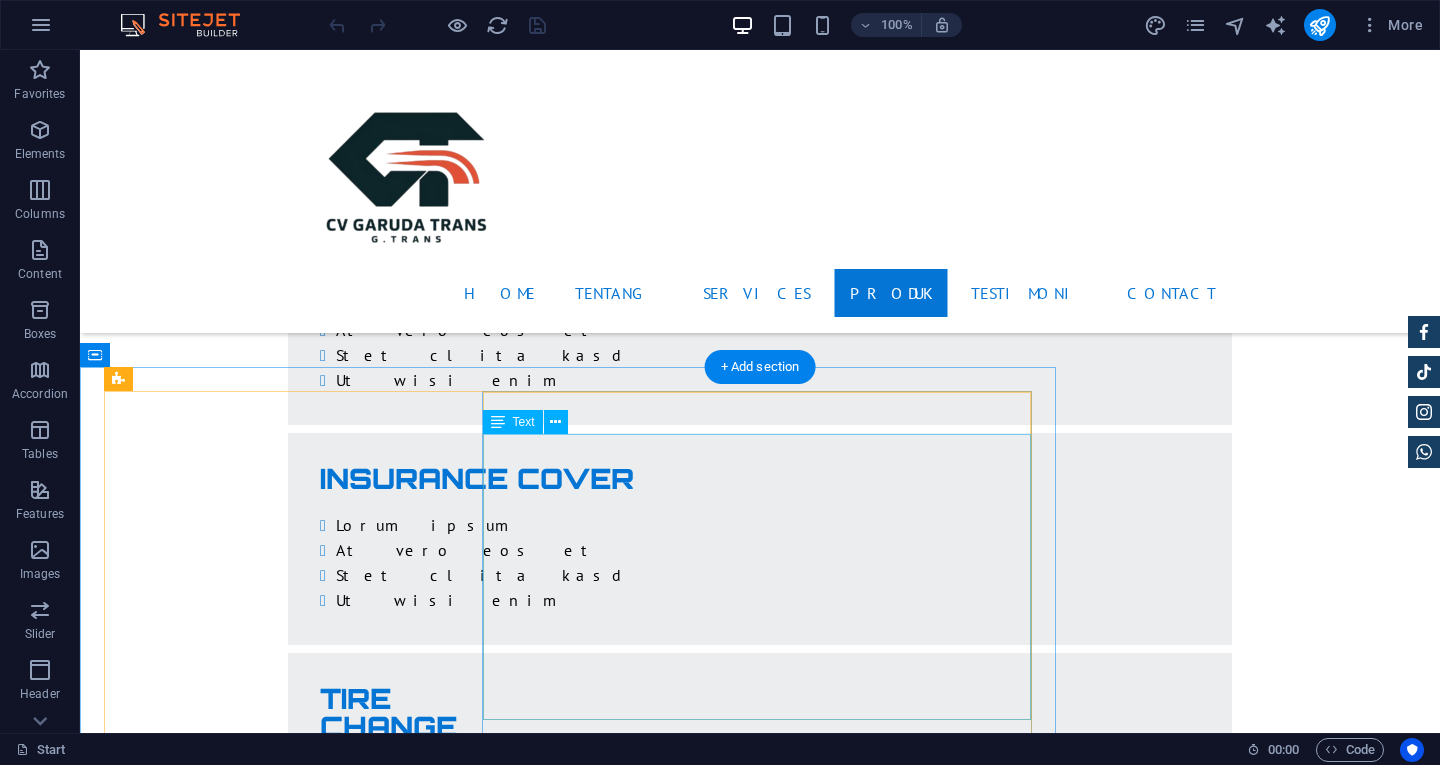 click on "Mileage 12,550 miles Engine I-4 cyl Transmission Automatic 9-Speed Fuel Gasoline Drive Train FWD Interior Vivid Blue Price $ 49.999" at bounding box center (568, 8058) 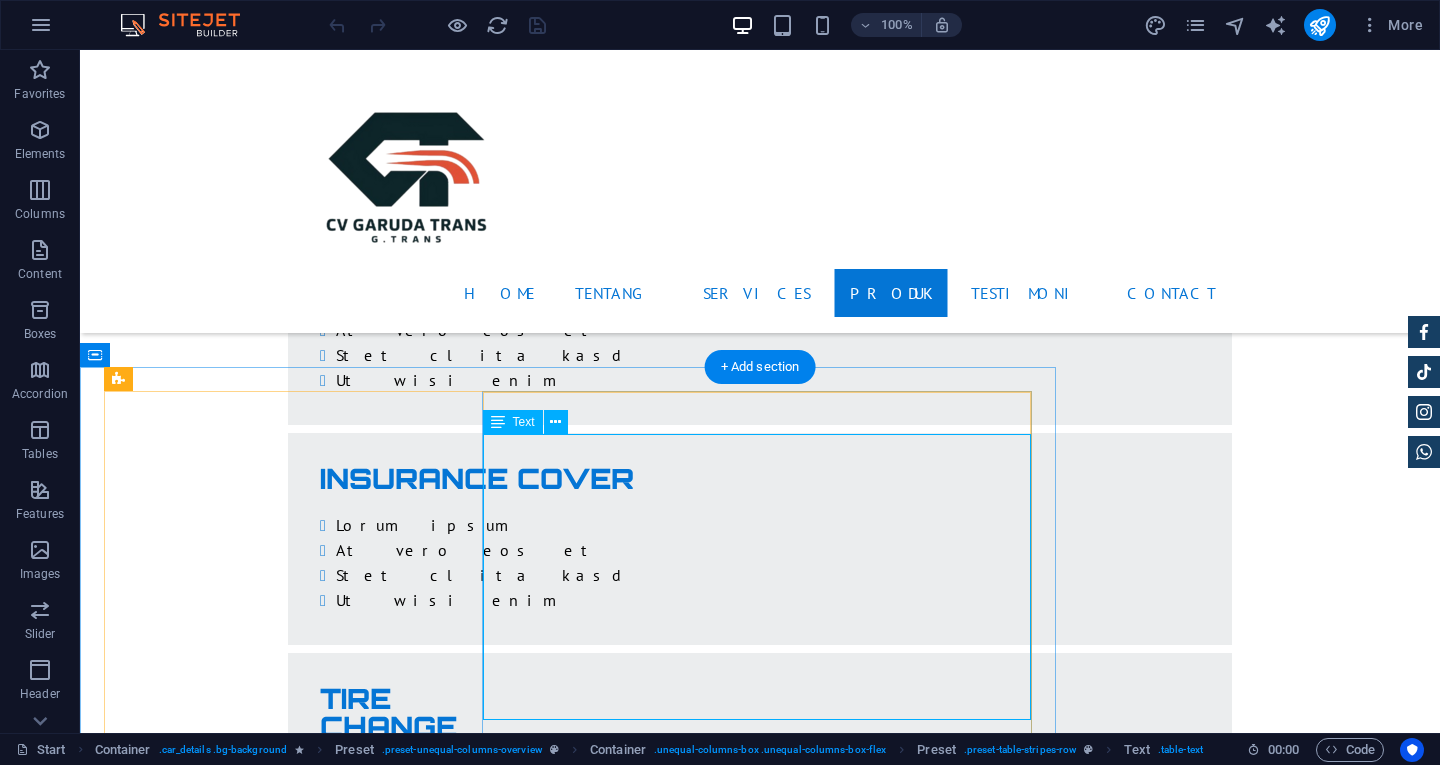 click on "Mileage 12,550 miles Engine I-4 cyl Transmission Automatic 9-Speed Fuel Gasoline Drive Train FWD Interior Vivid Blue Price $ 49.999" at bounding box center [568, 8058] 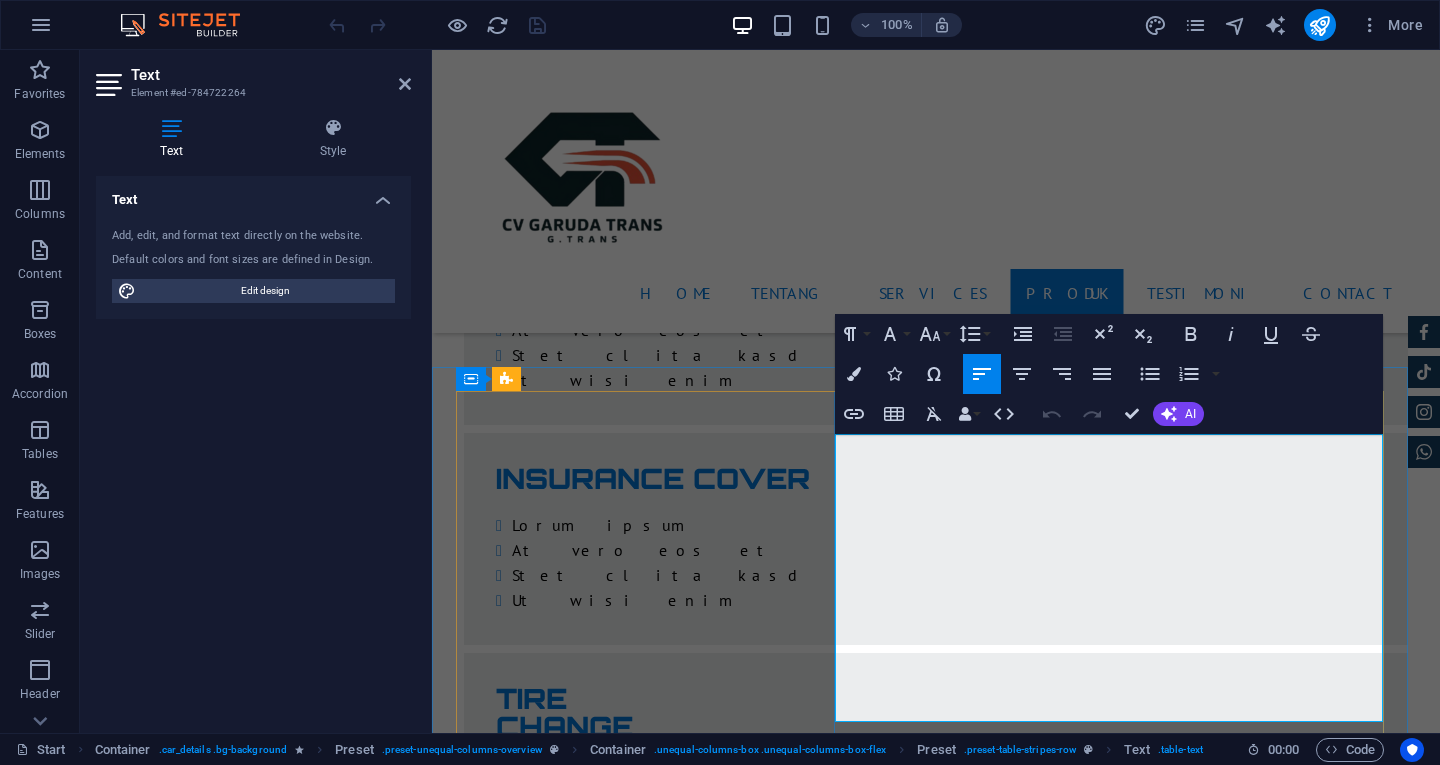 click on "$ 49.999" at bounding box center (1330, 8182) 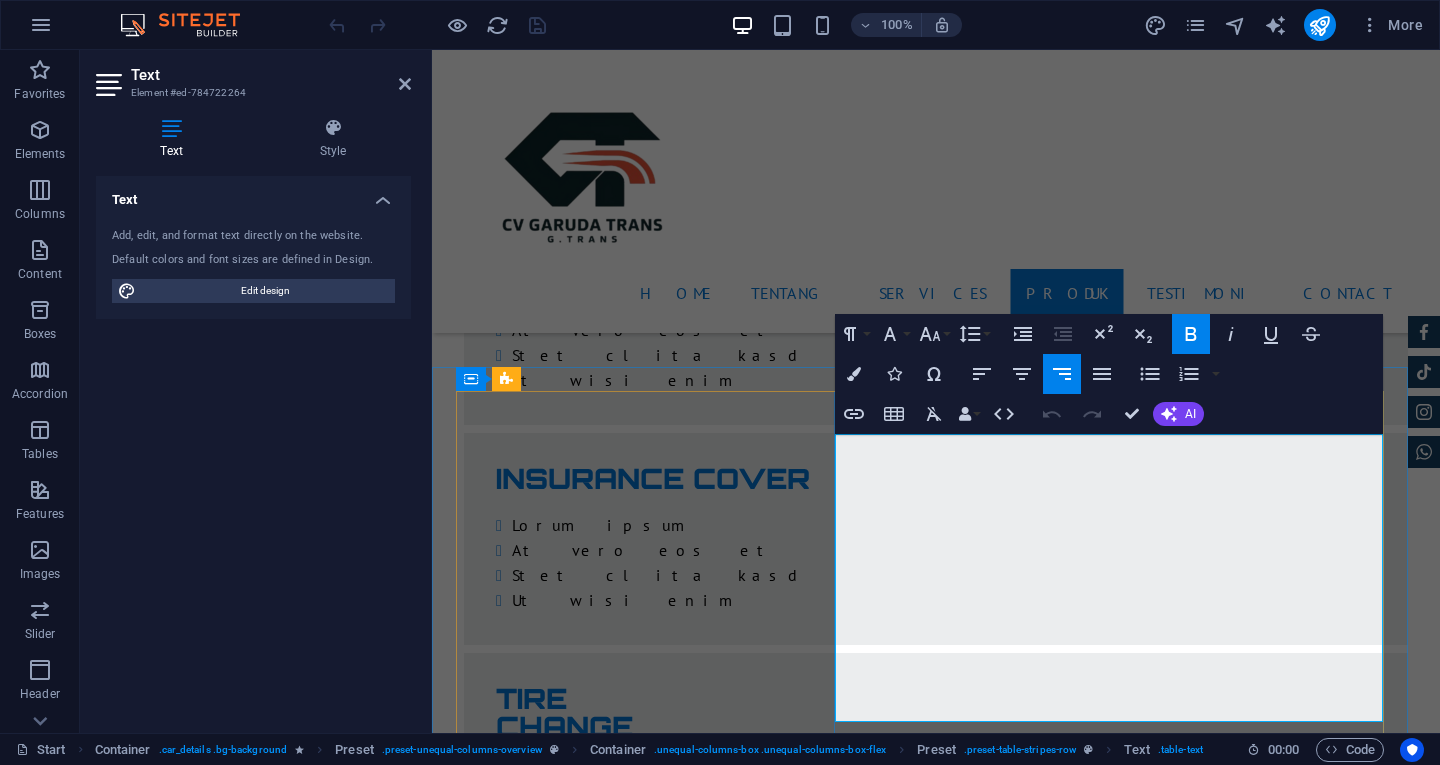click on "$ 49.999" at bounding box center (1330, 8182) 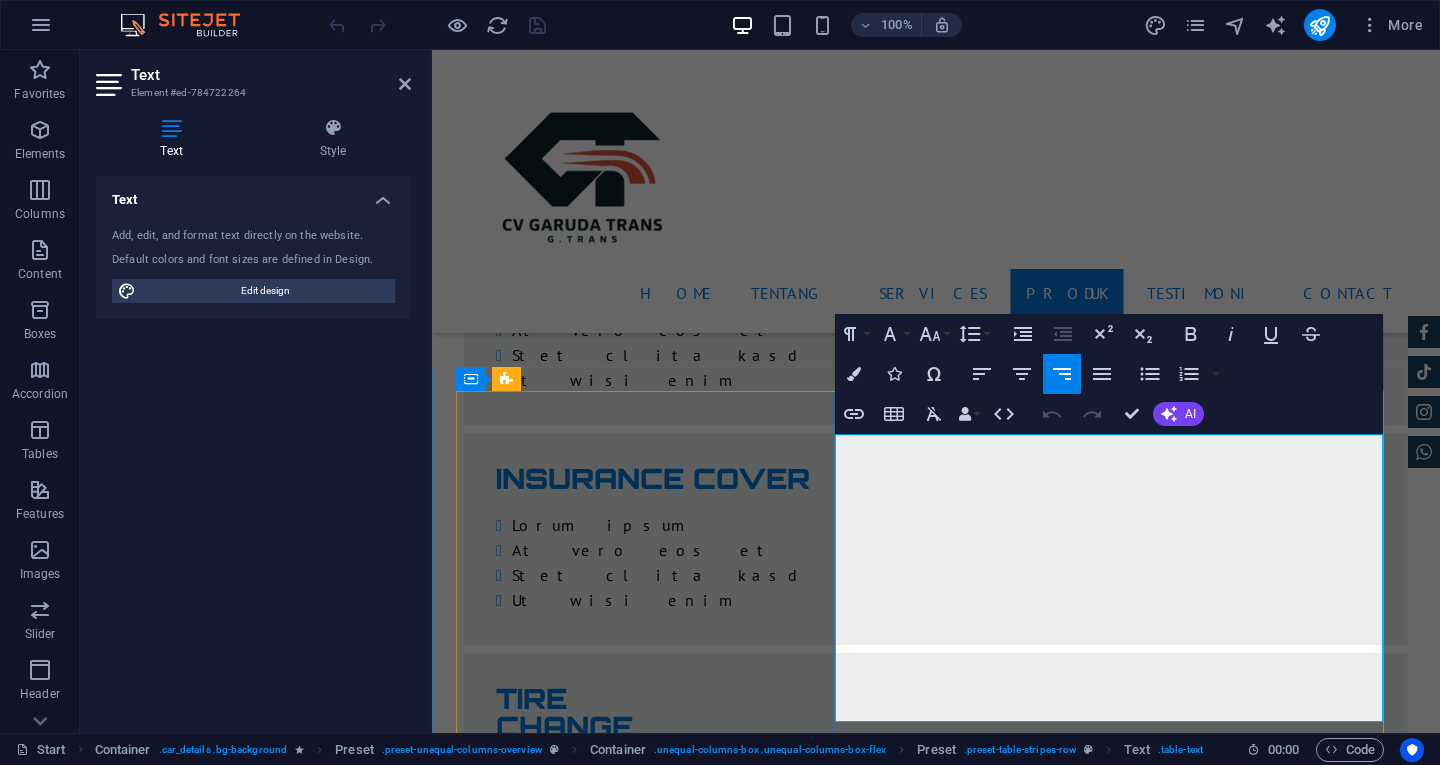 drag, startPoint x: 1380, startPoint y: 703, endPoint x: 1270, endPoint y: 694, distance: 110.36757 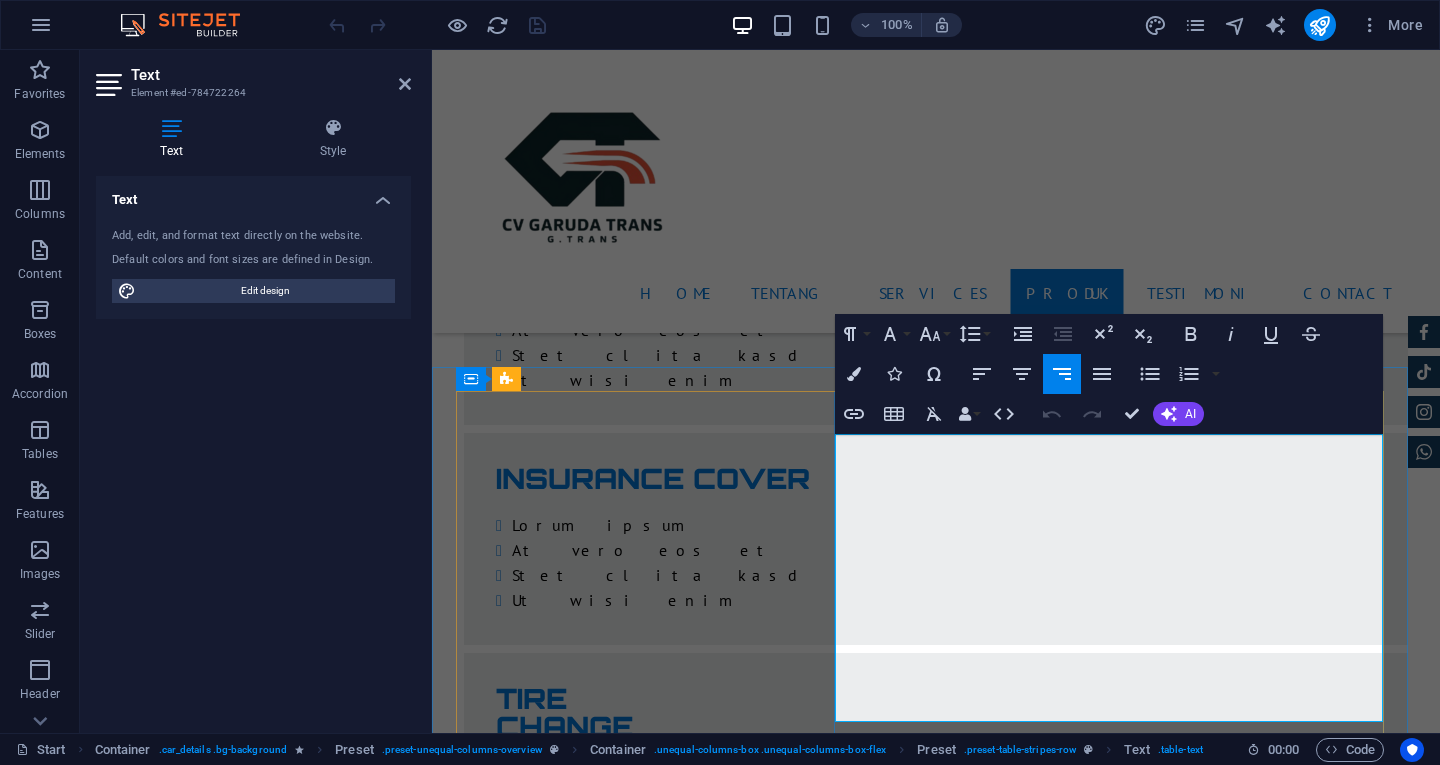 click on "$ 49.999" at bounding box center (1122, 8181) 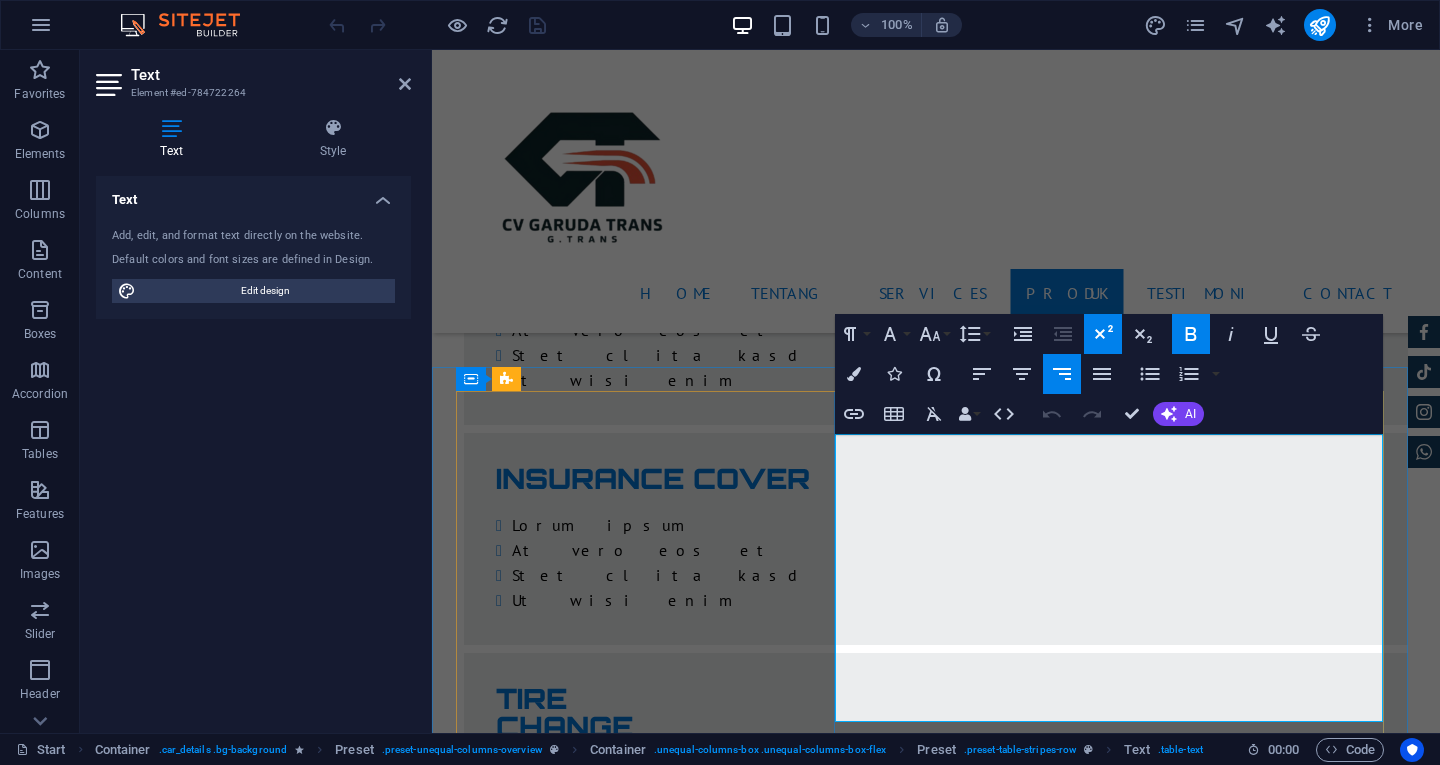 type 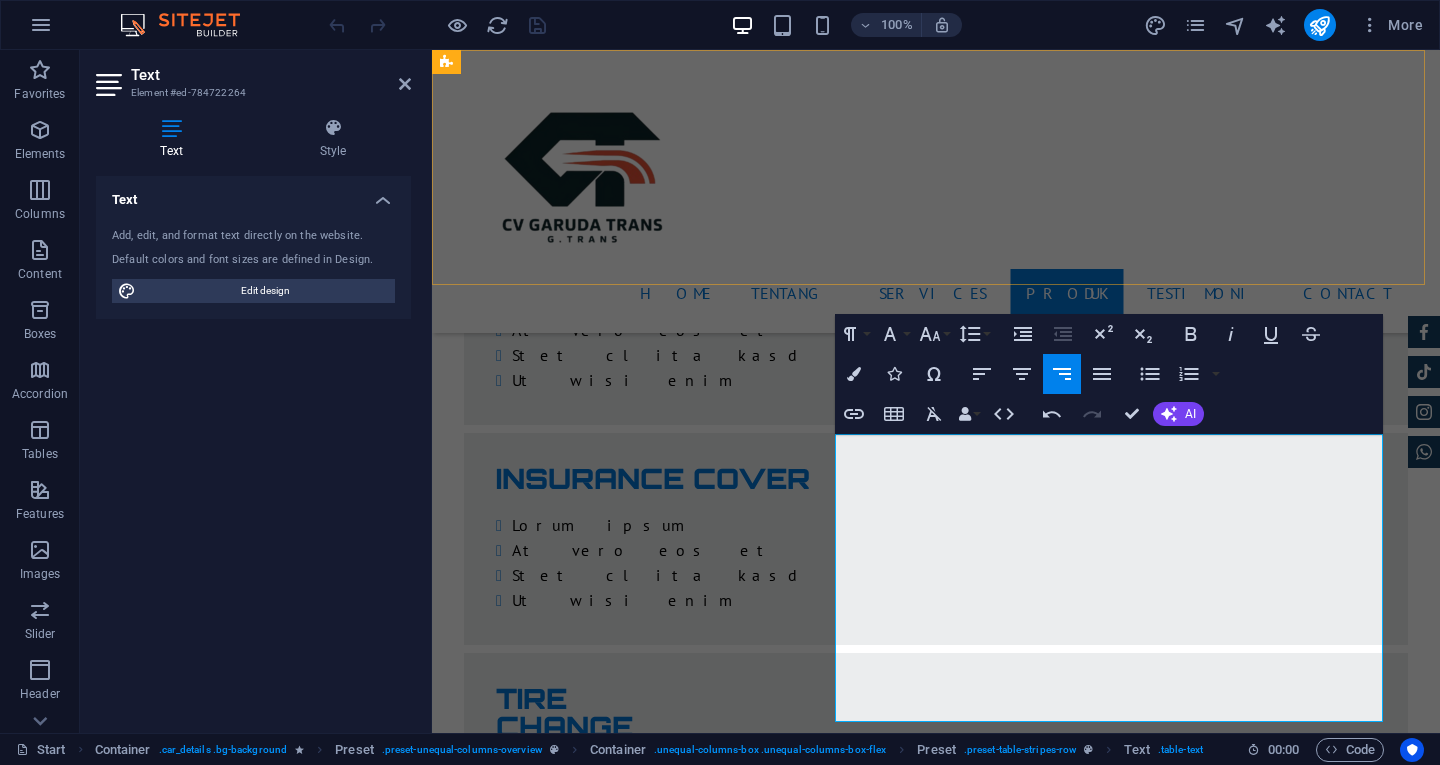 click on "Home Tentang Services Produk Testimoni Contact" at bounding box center [936, 191] 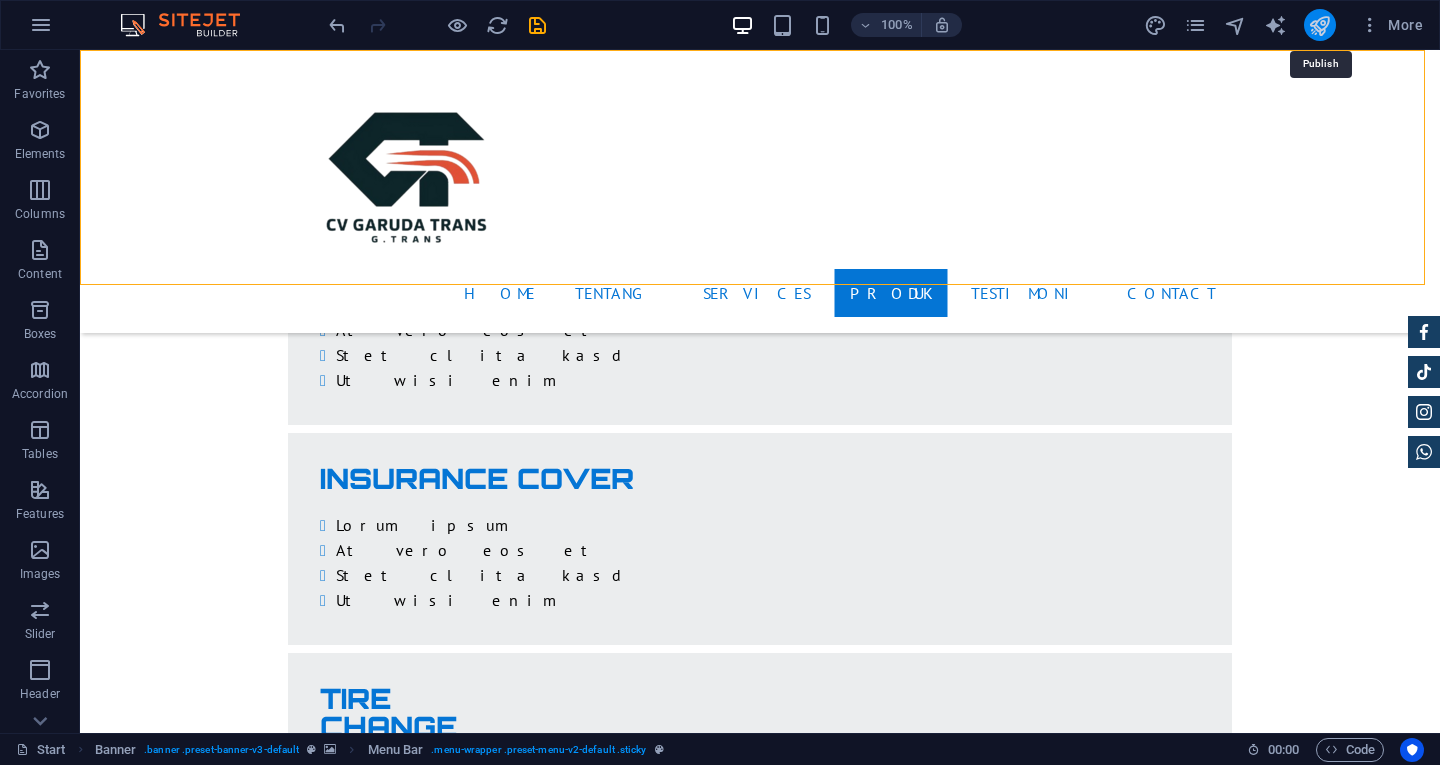 click at bounding box center [1319, 25] 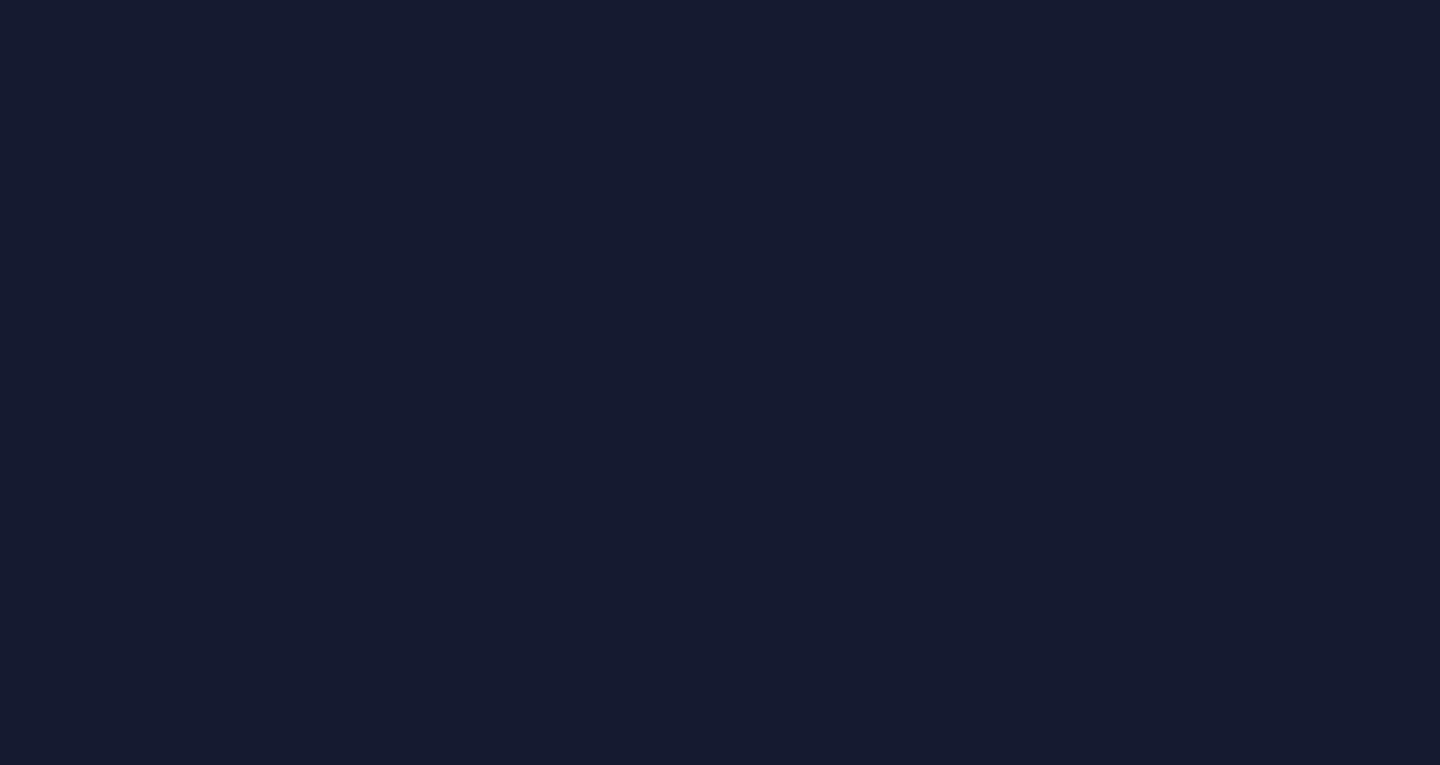 scroll, scrollTop: 0, scrollLeft: 0, axis: both 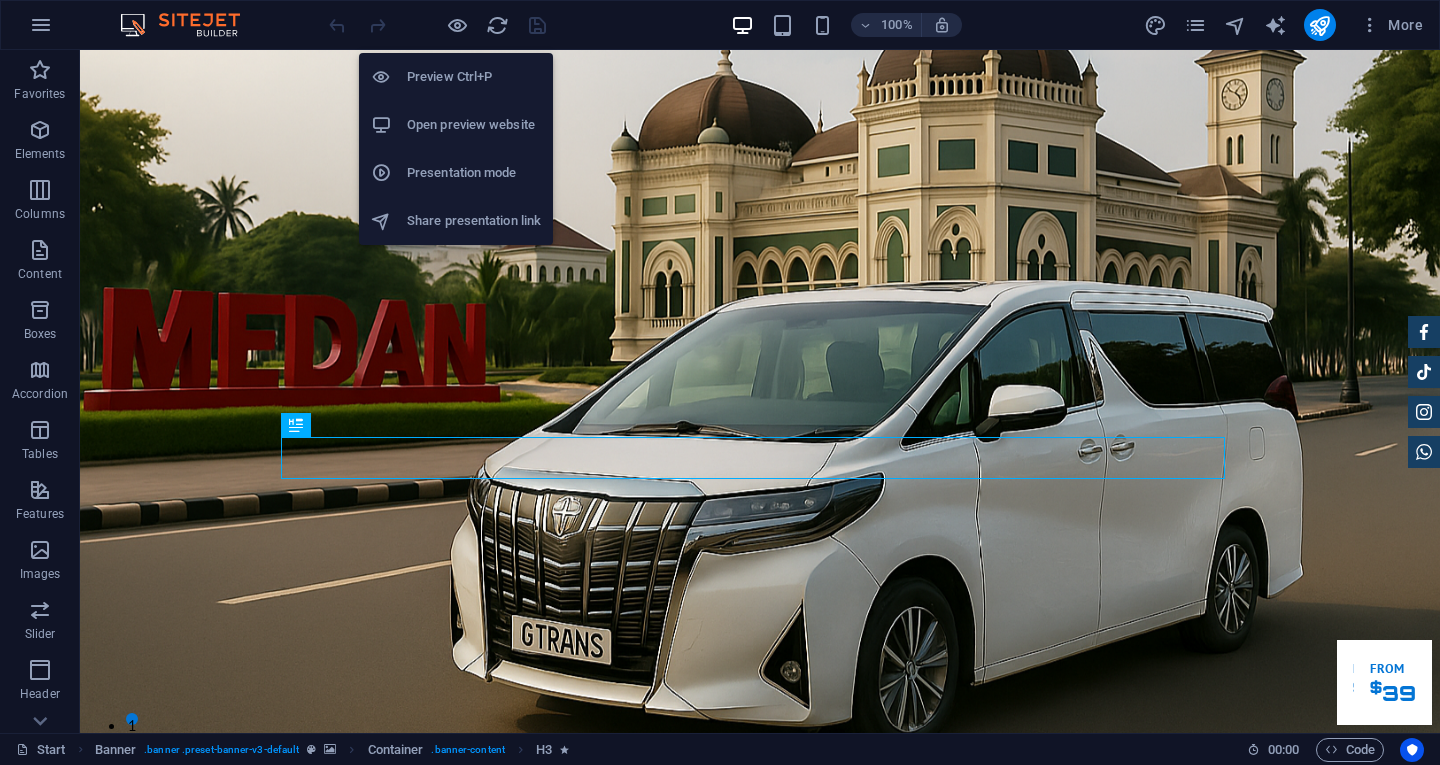 click on "Open preview website" at bounding box center (474, 125) 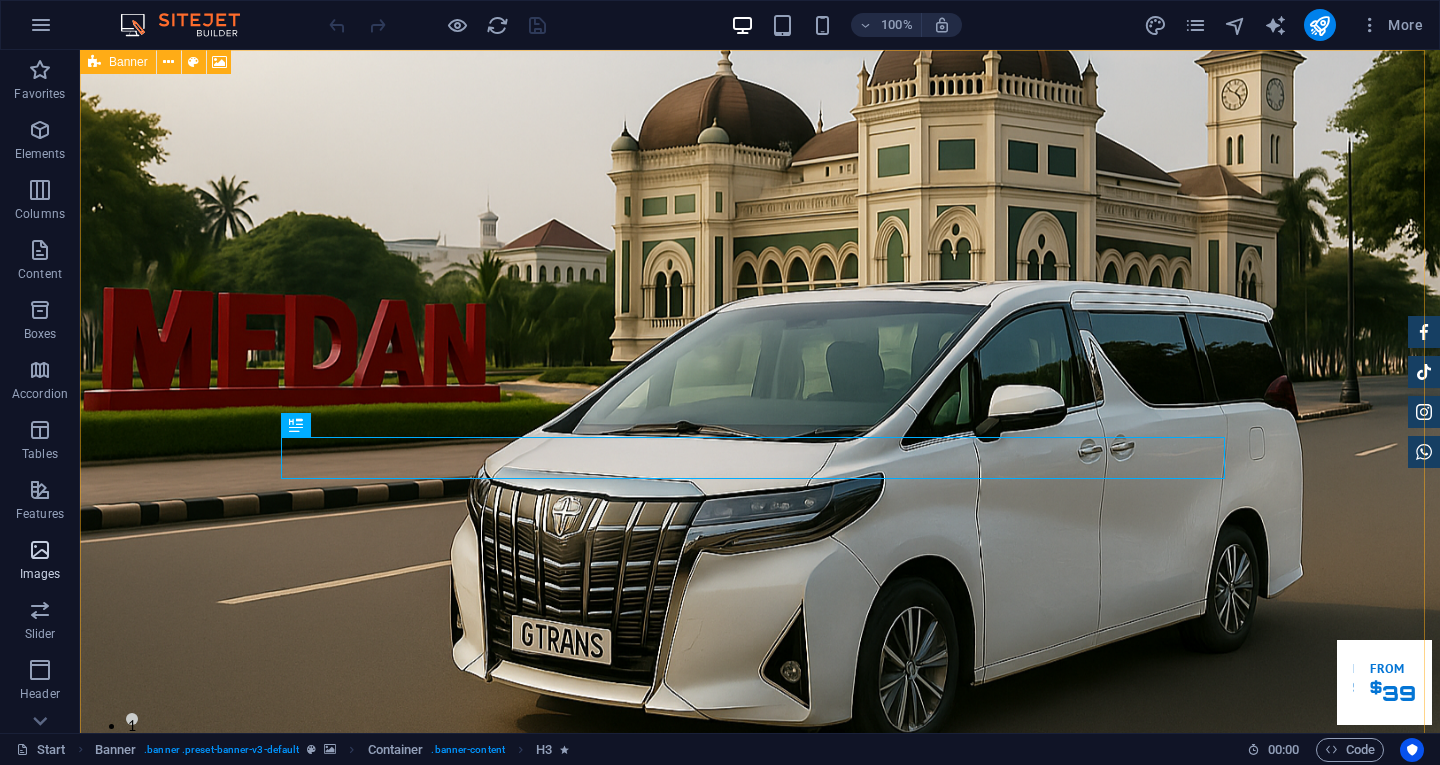 click on "Images" at bounding box center (40, 562) 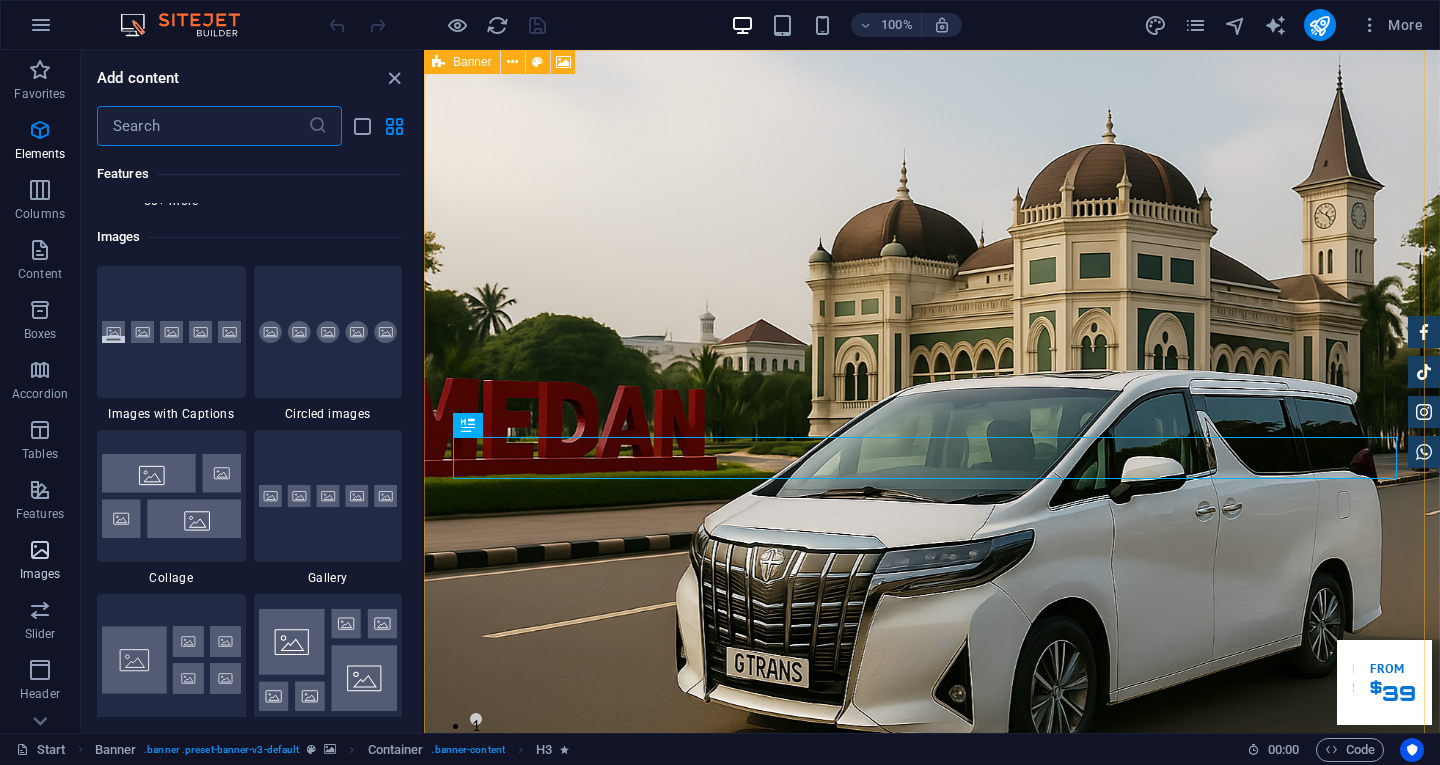 scroll, scrollTop: 10140, scrollLeft: 0, axis: vertical 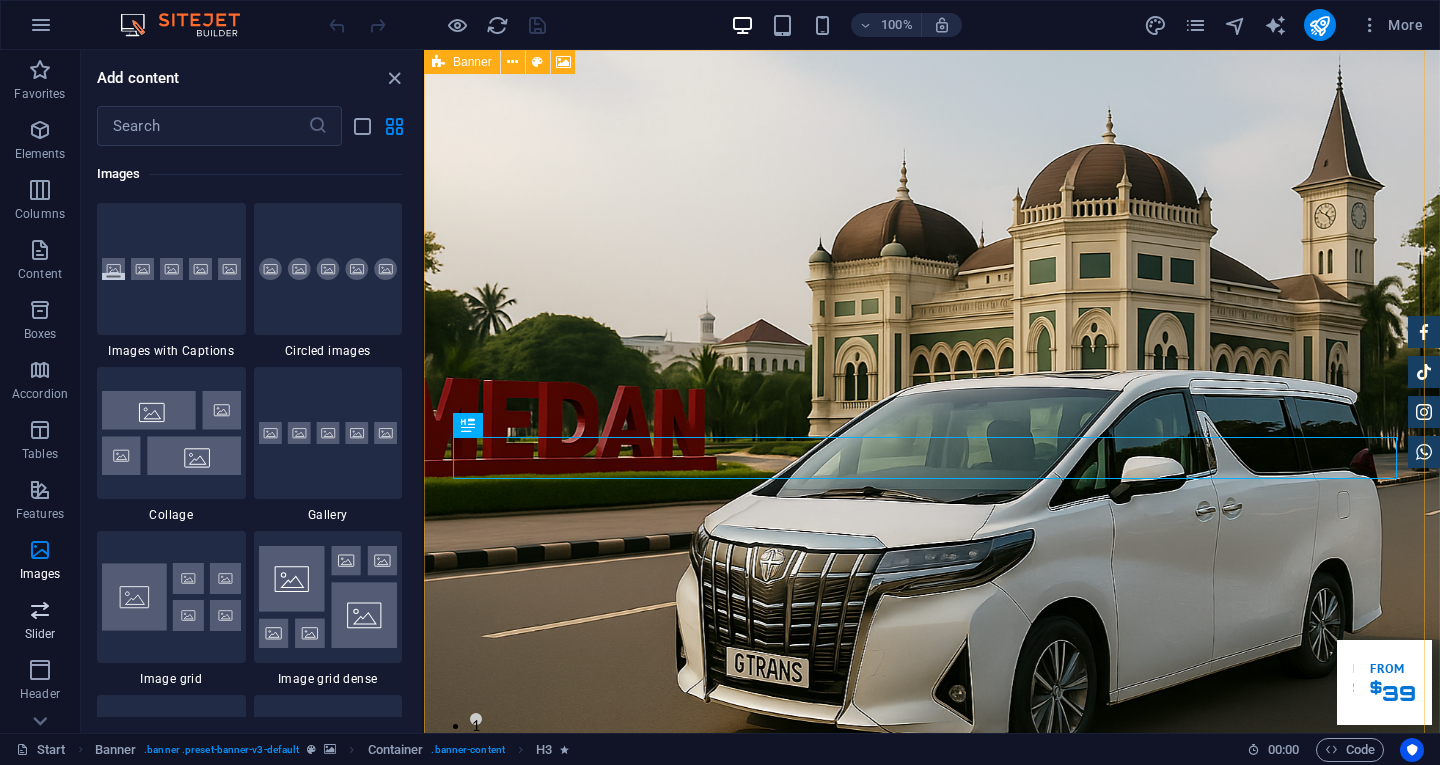click on "Slider" at bounding box center (40, 622) 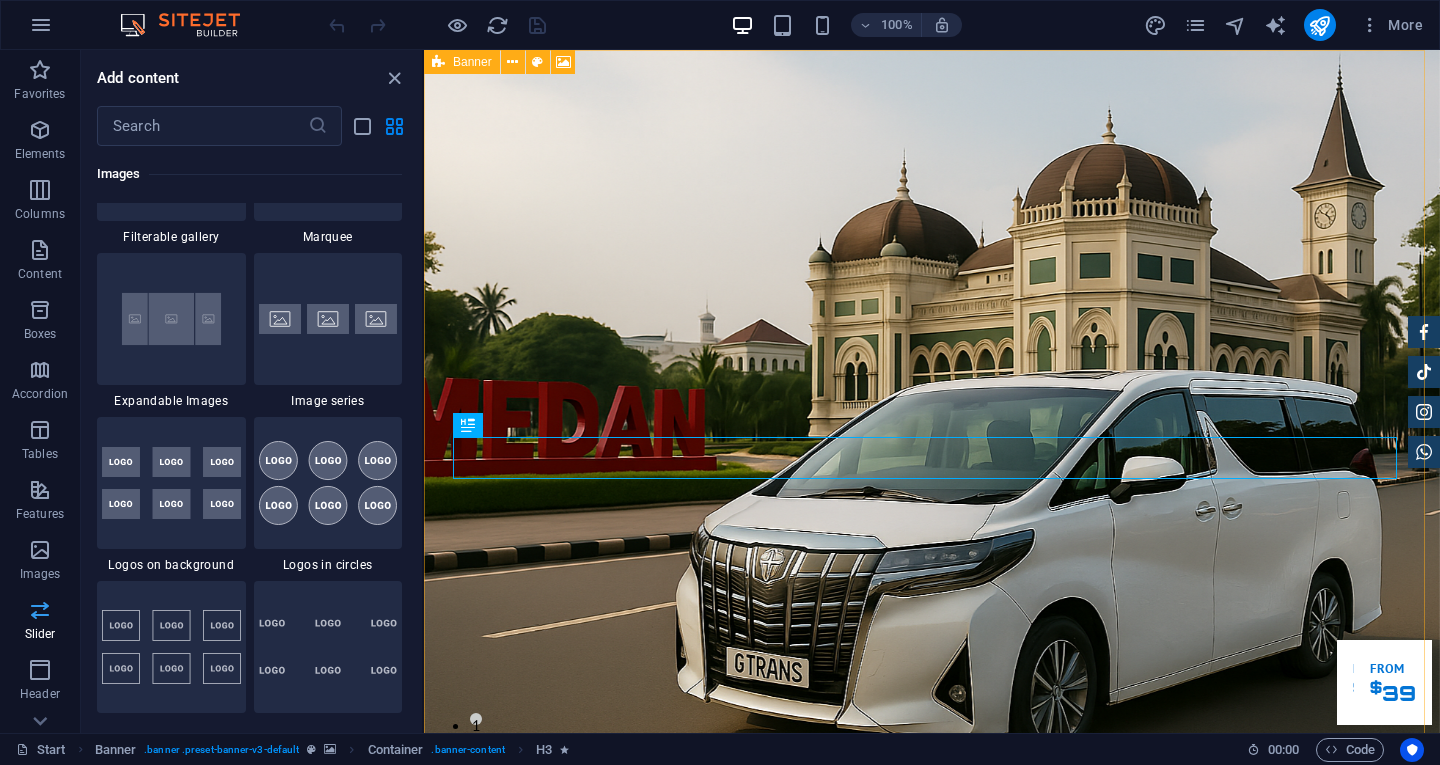 scroll, scrollTop: 11337, scrollLeft: 0, axis: vertical 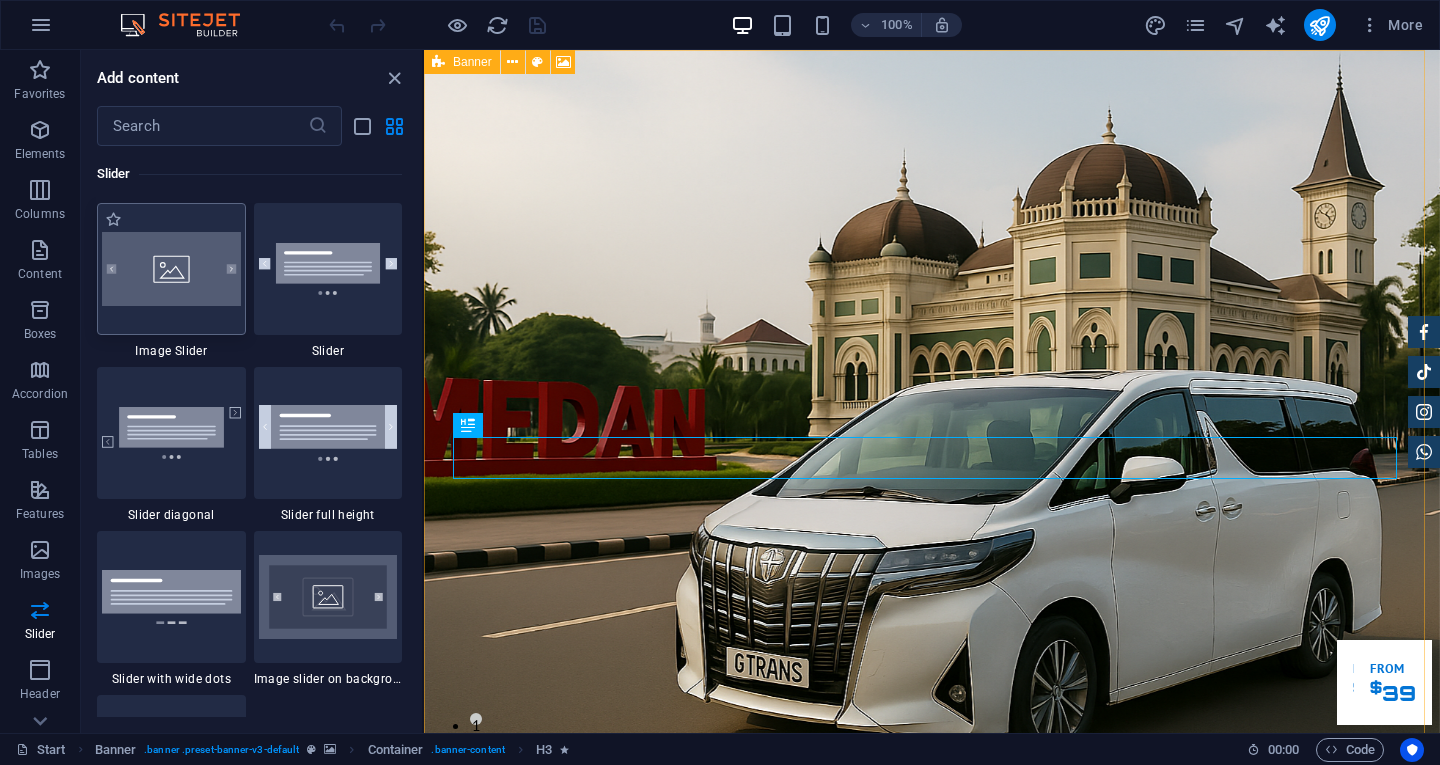 click at bounding box center [171, 269] 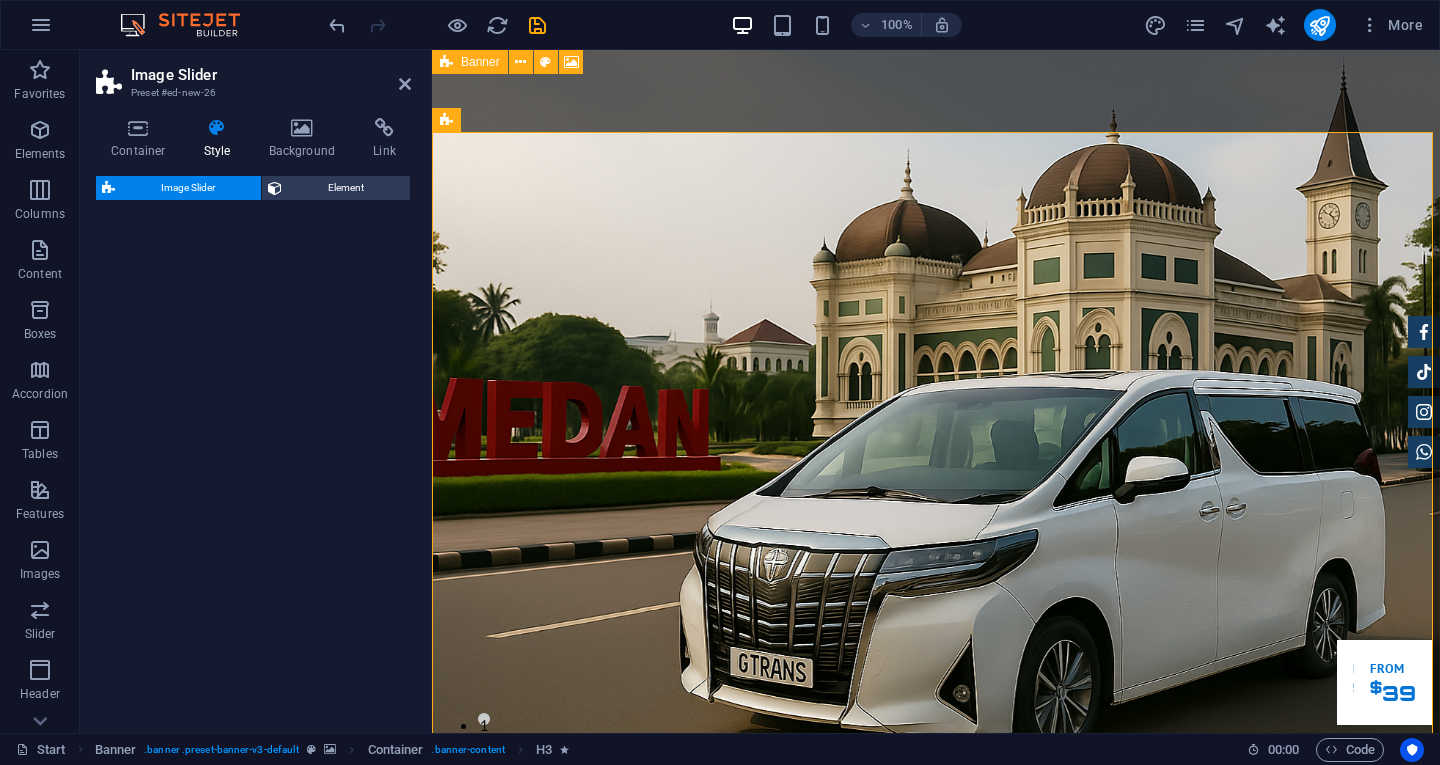 select on "rem" 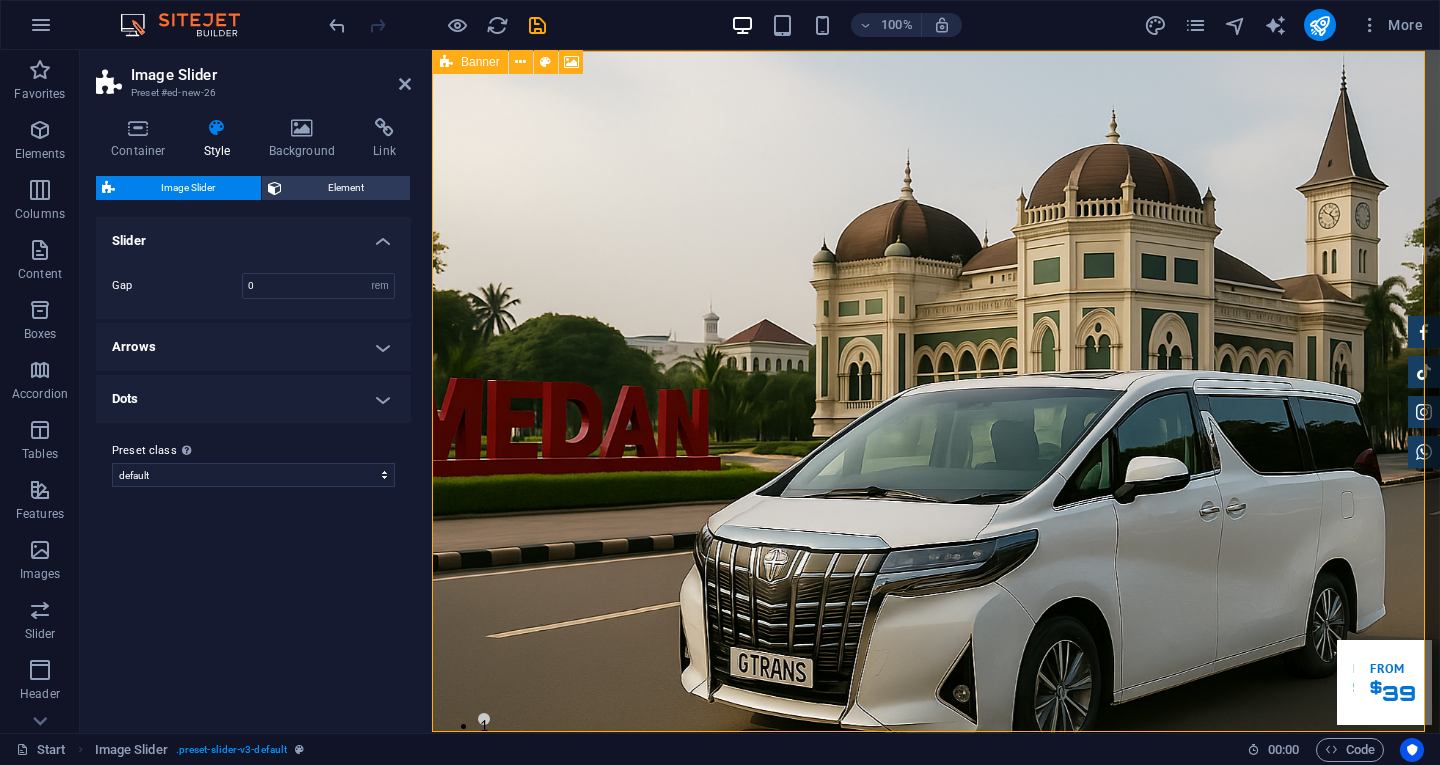 scroll, scrollTop: 750, scrollLeft: 0, axis: vertical 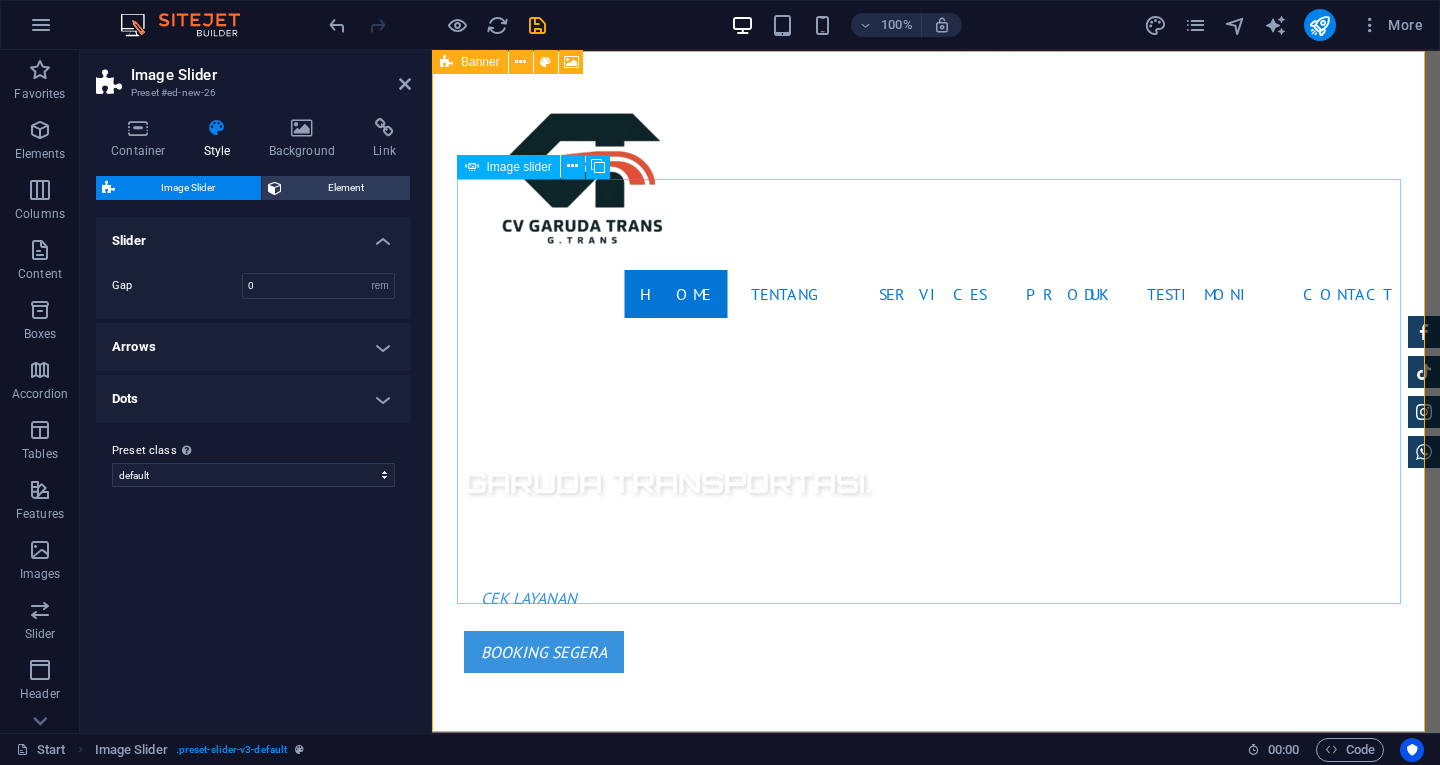click on "1 2" at bounding box center (936, 1209) 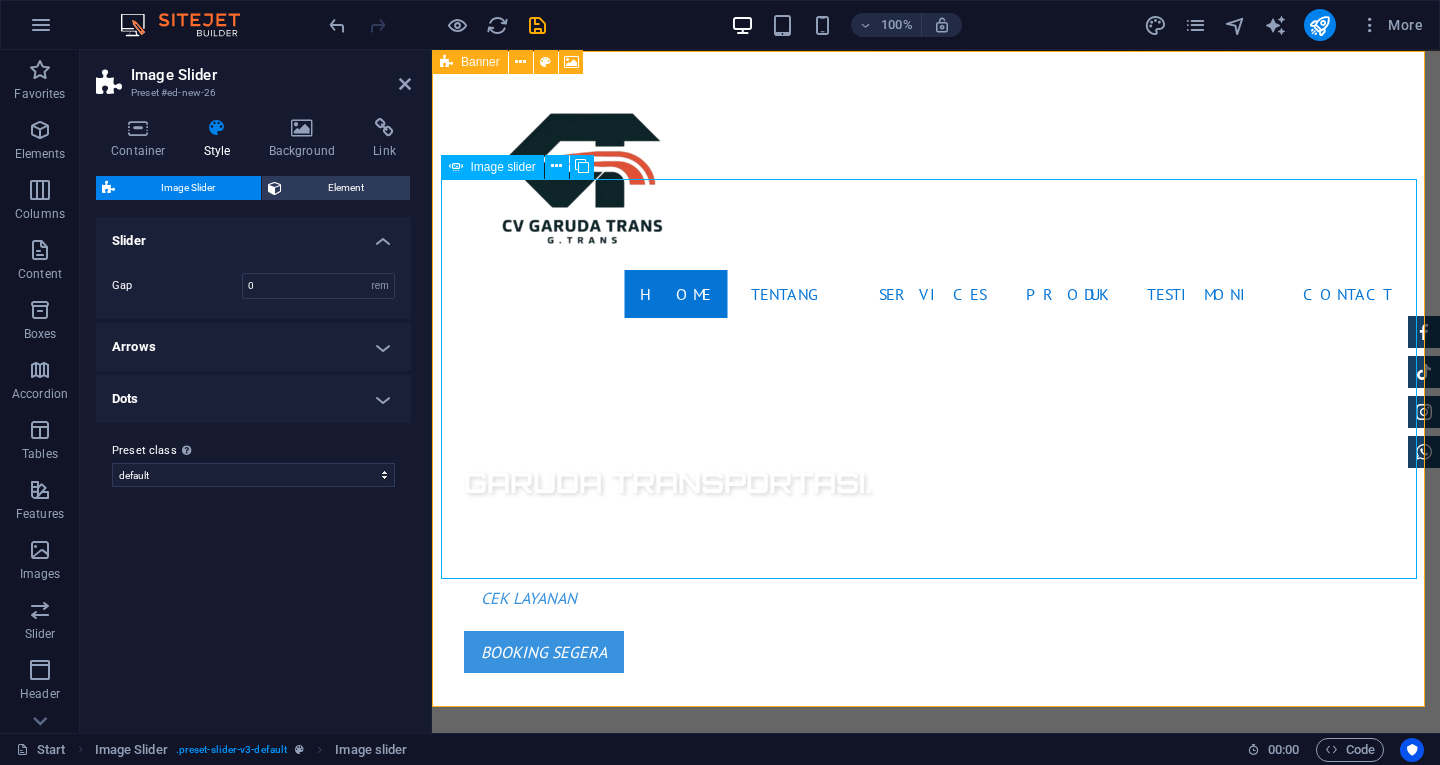 click at bounding box center (936, 2801) 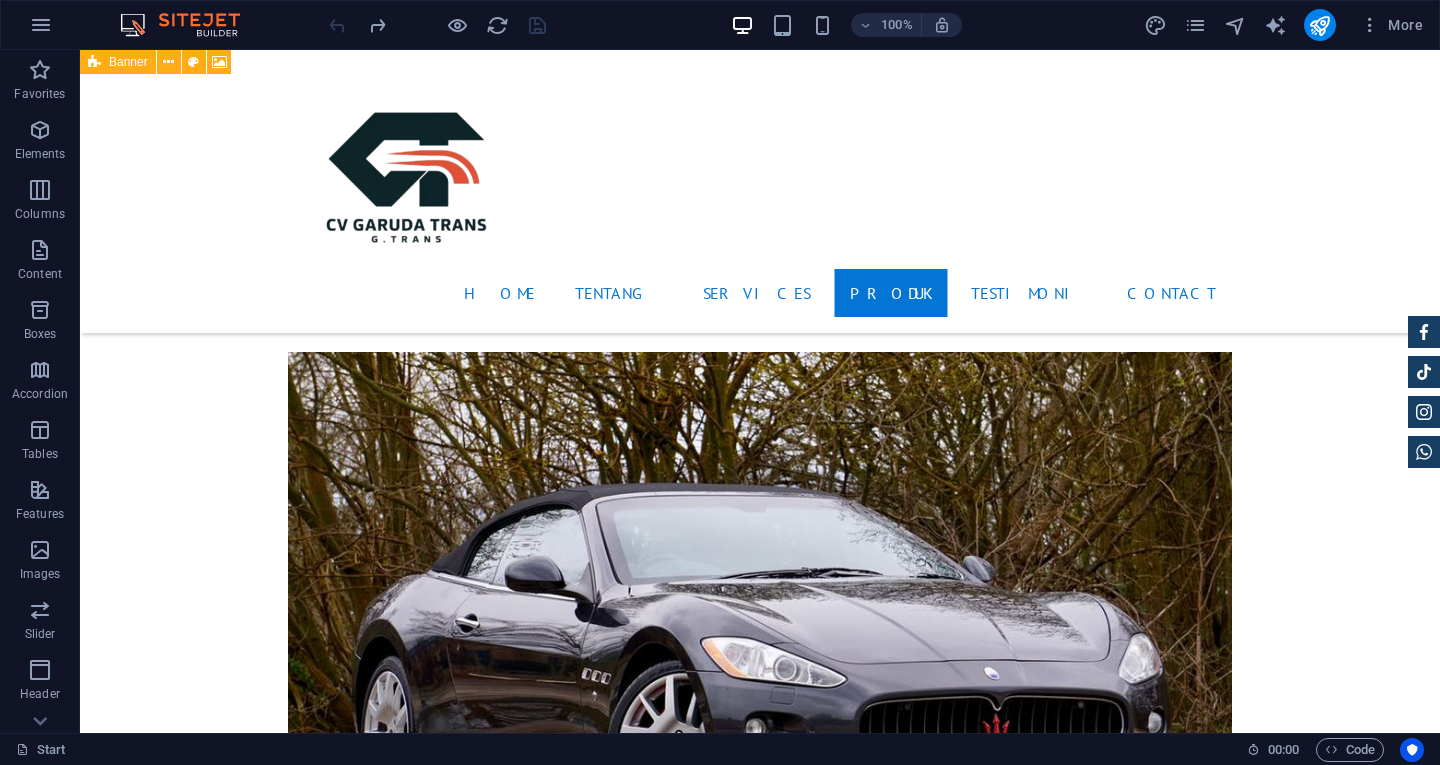 scroll, scrollTop: 7947, scrollLeft: 0, axis: vertical 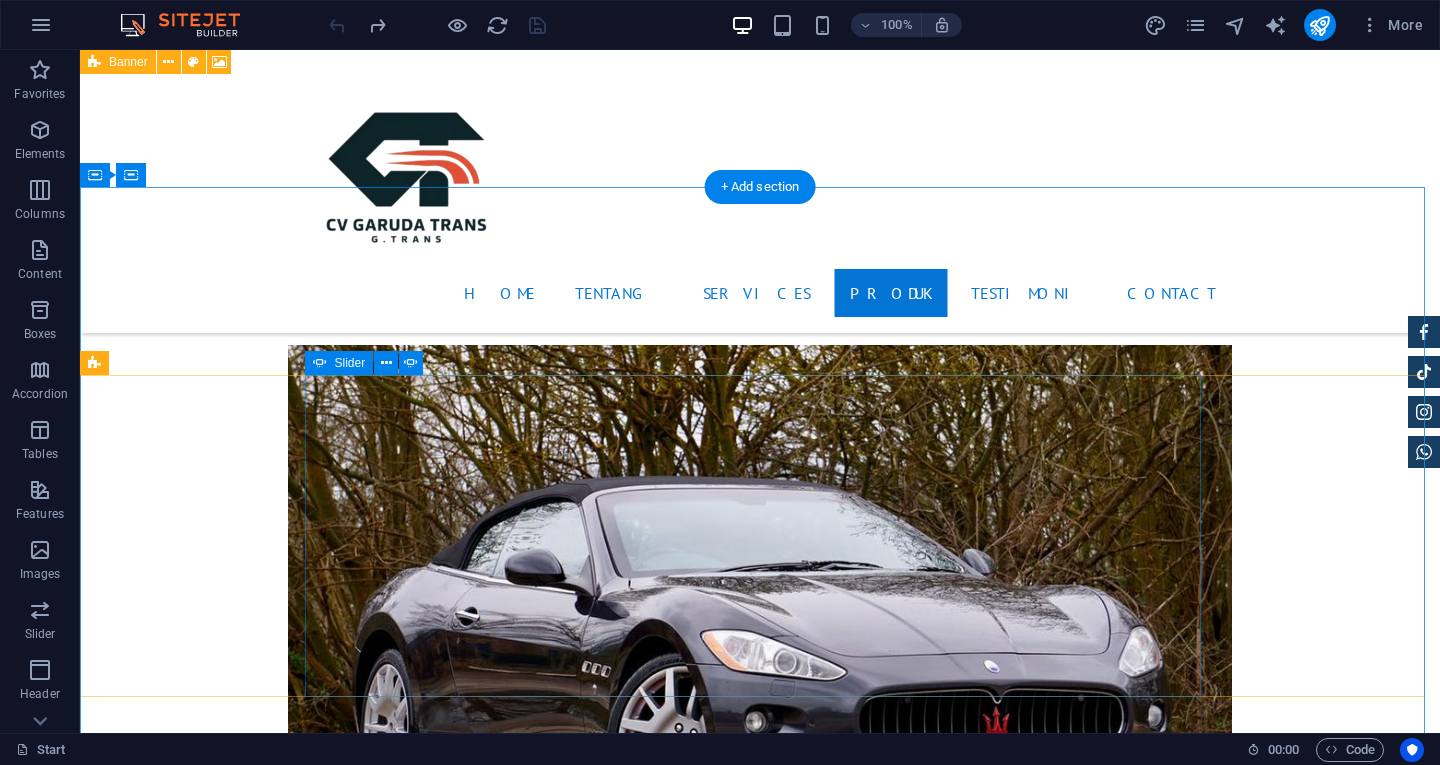 click on "2" at bounding box center [132, -7204] 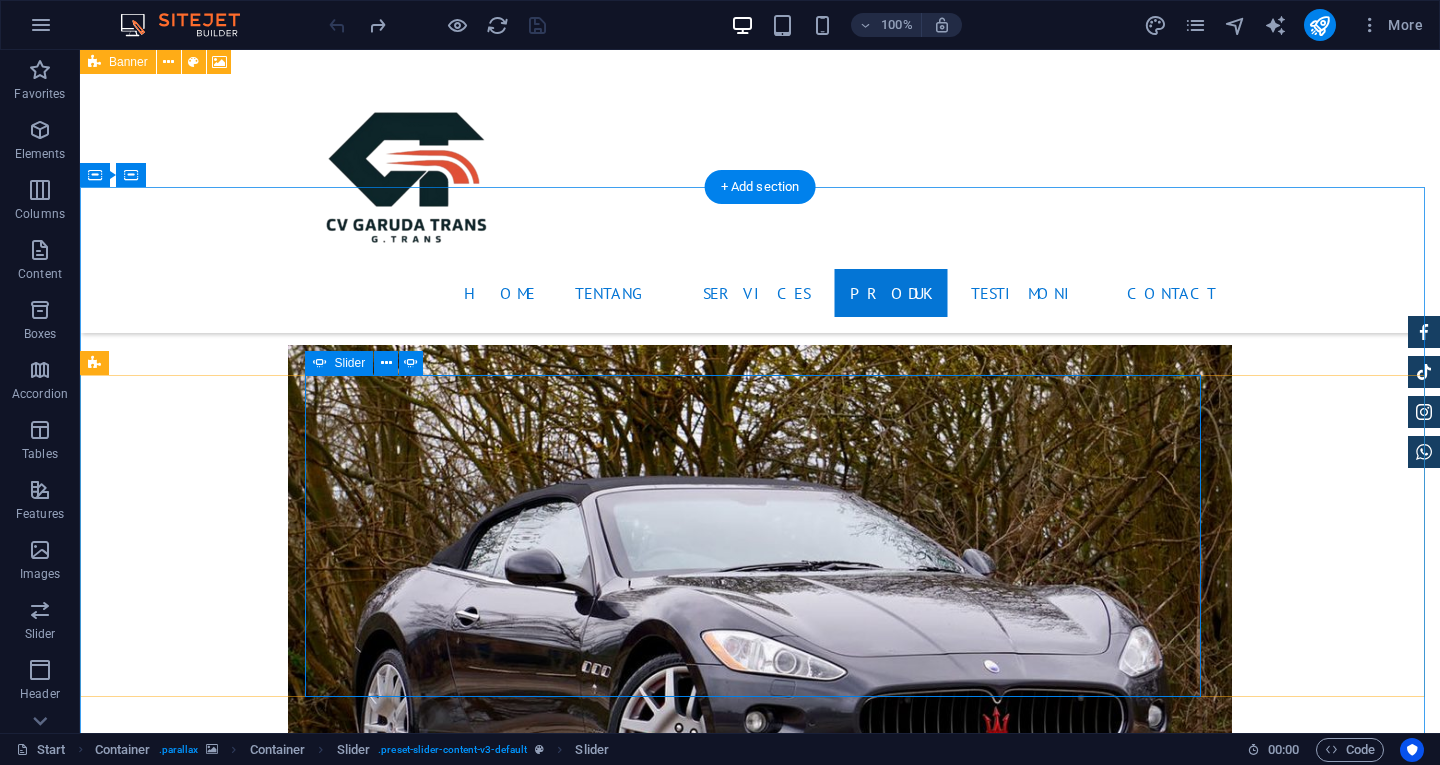 click on "1" at bounding box center [132, -7228] 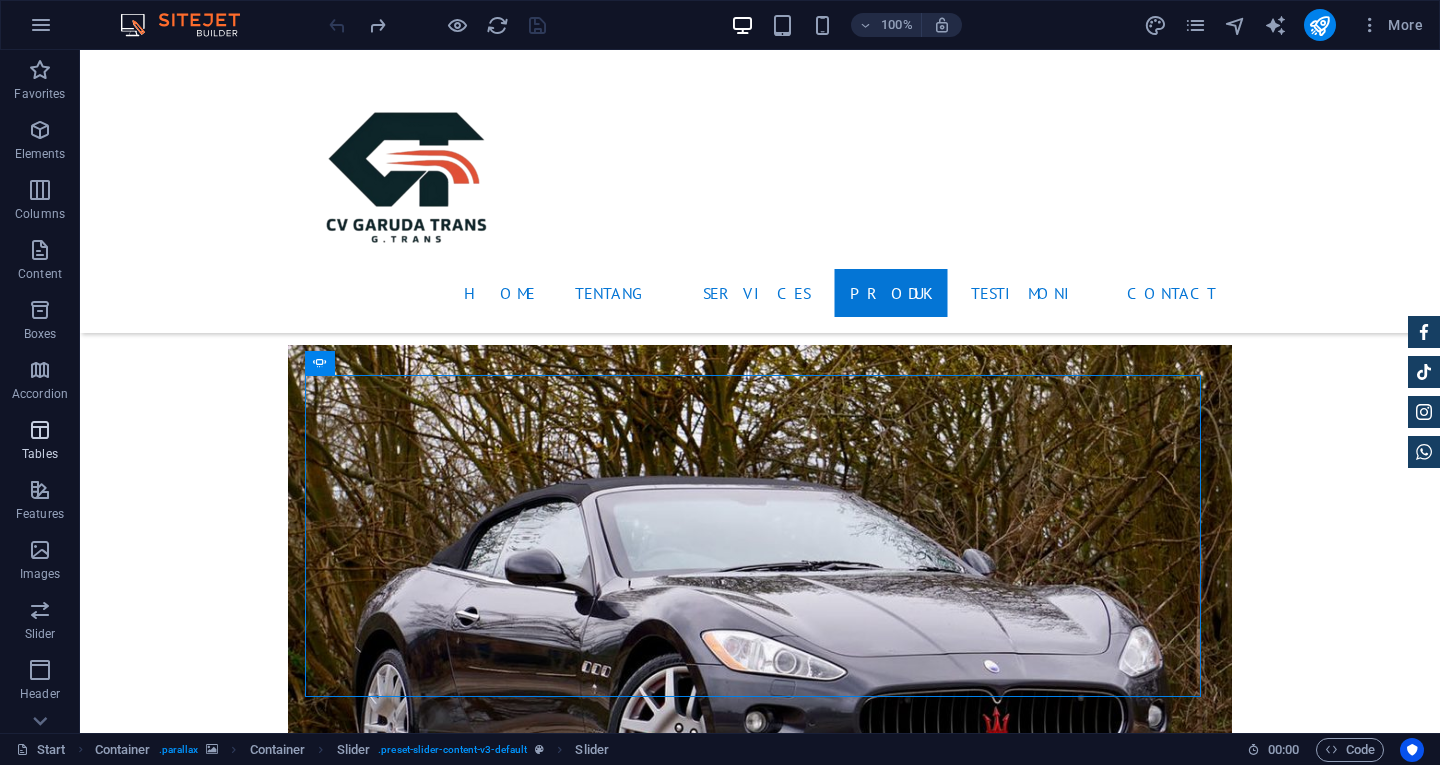 click at bounding box center [40, 430] 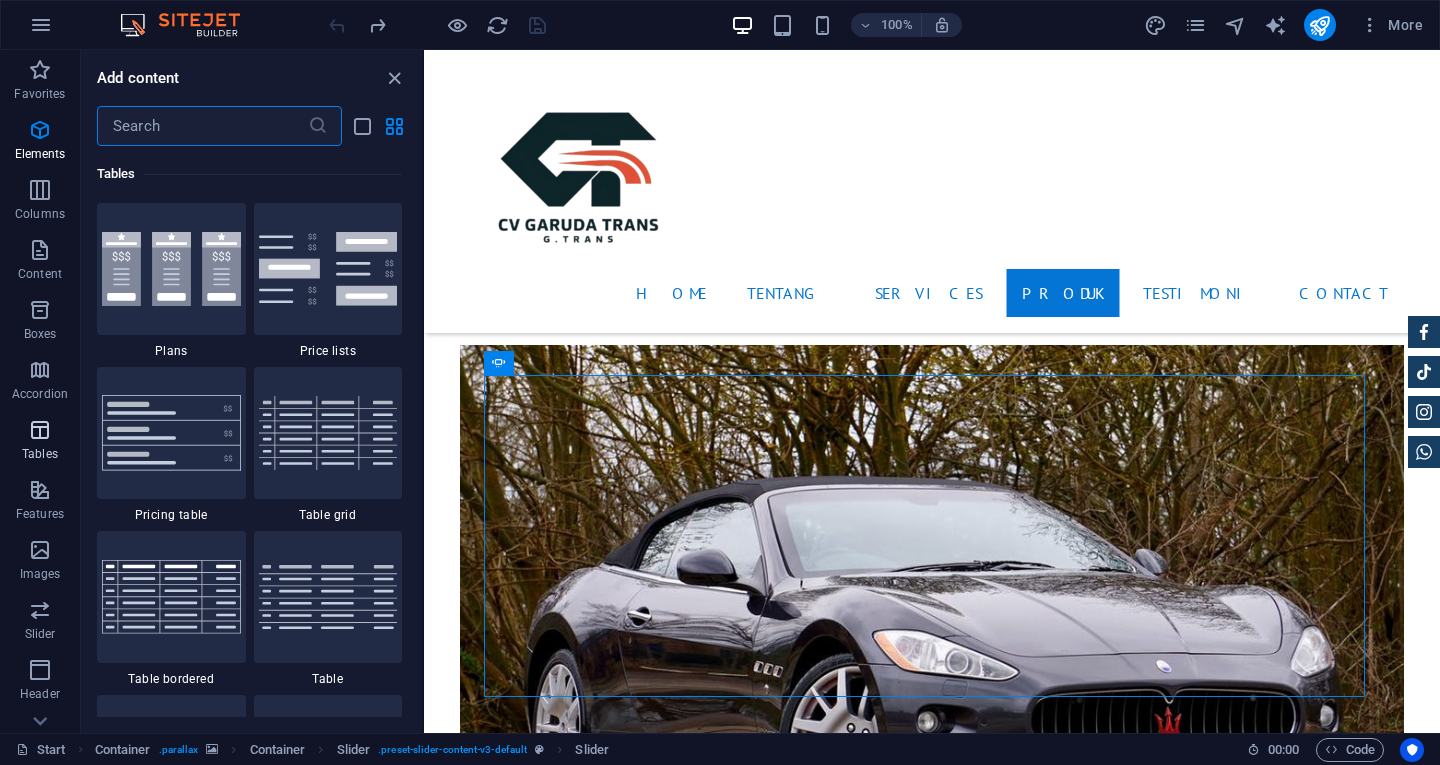 scroll, scrollTop: 6926, scrollLeft: 0, axis: vertical 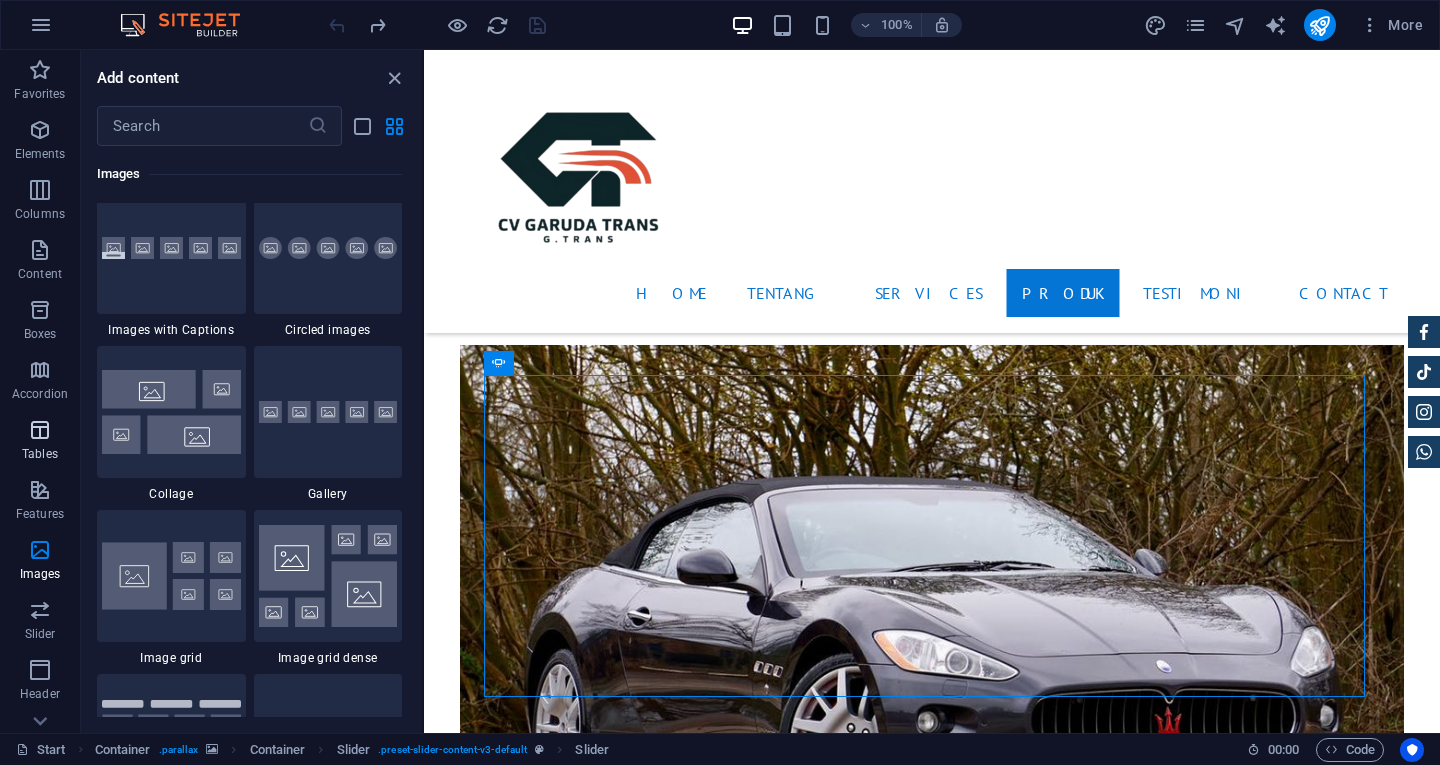 click at bounding box center (40, 430) 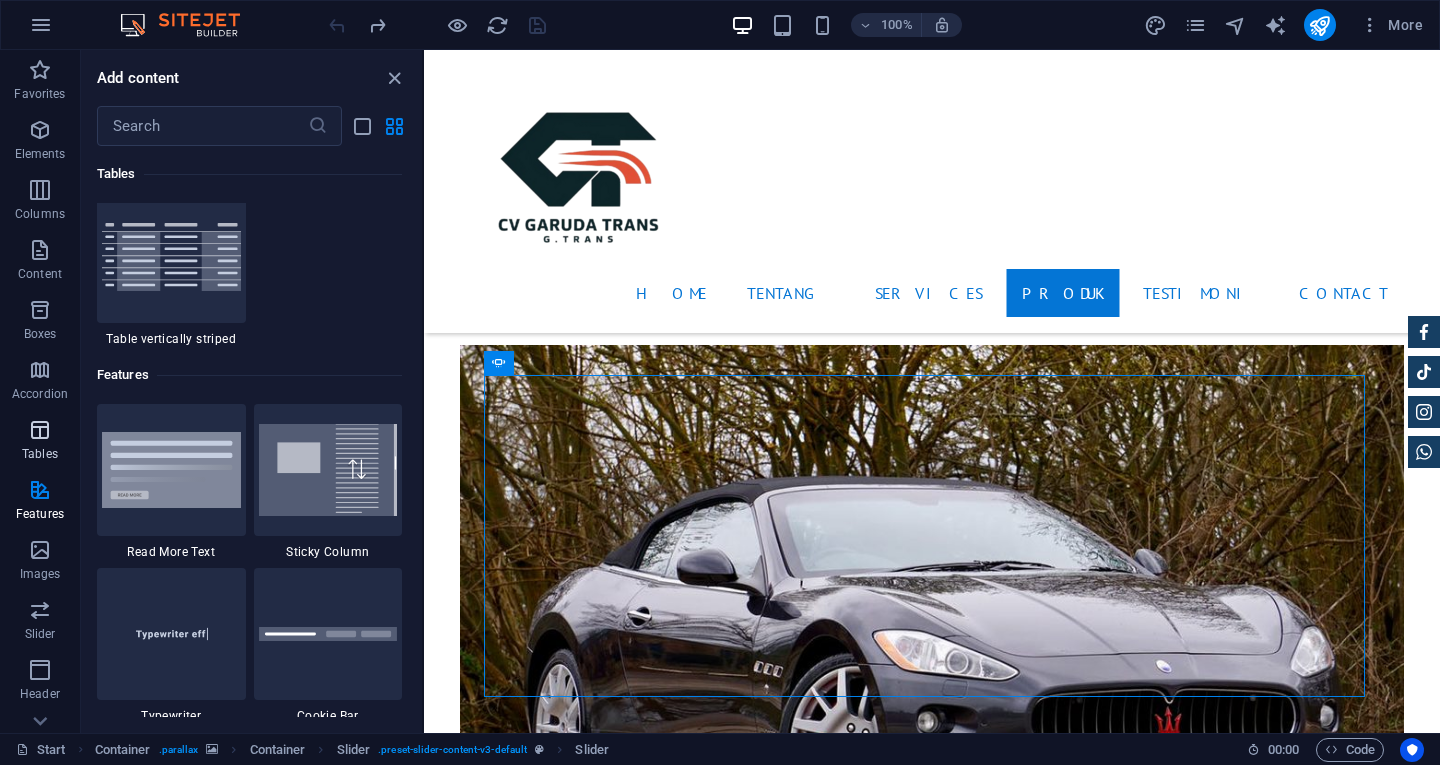 scroll, scrollTop: 6926, scrollLeft: 0, axis: vertical 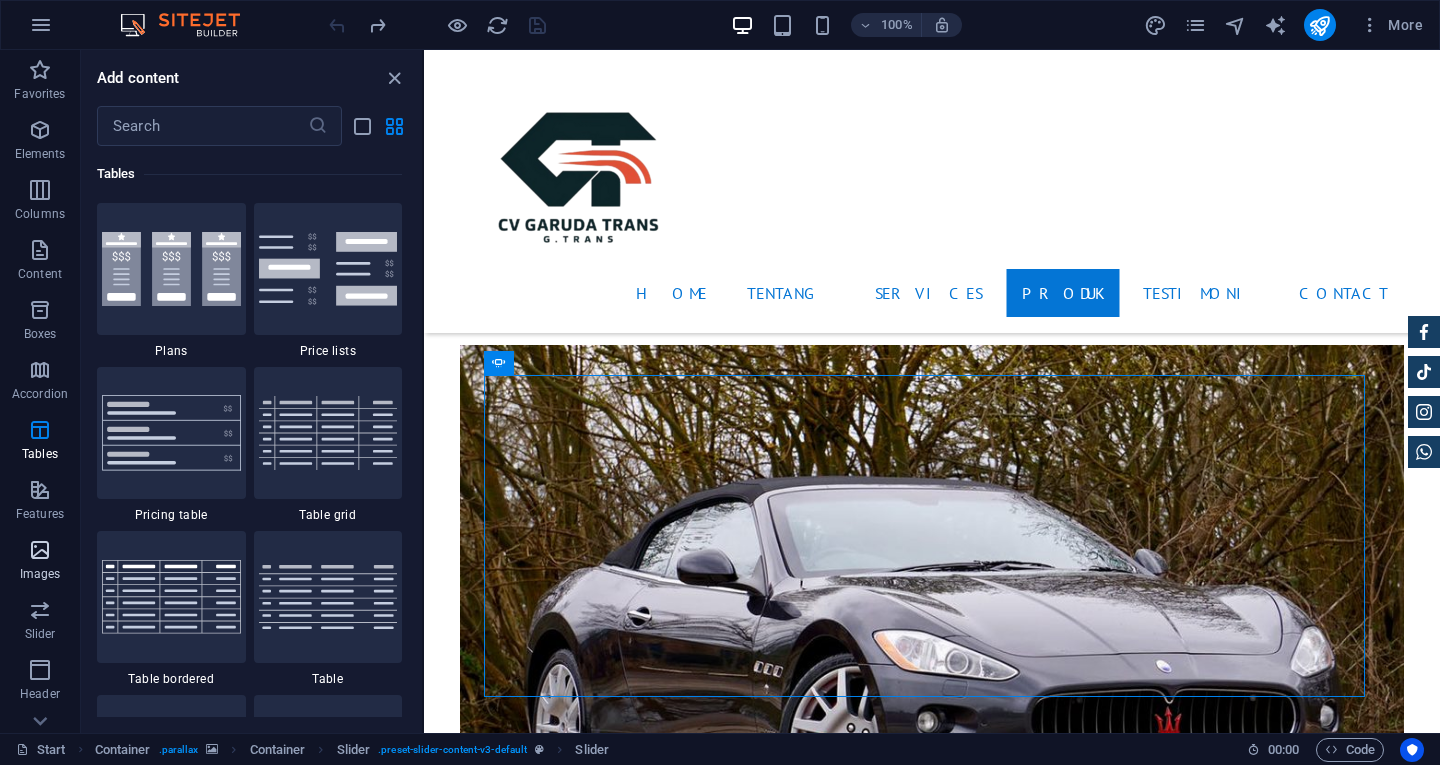 click at bounding box center [40, 550] 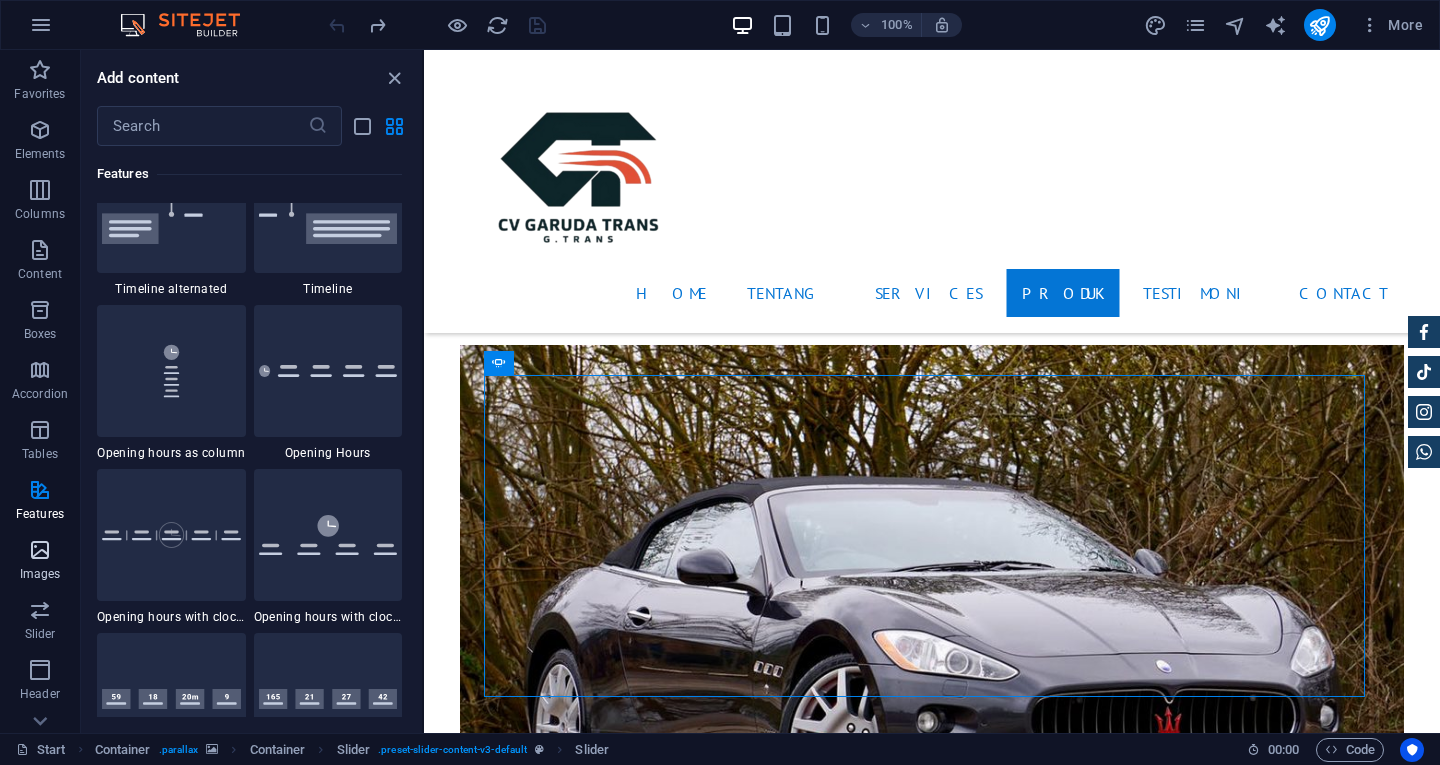 scroll, scrollTop: 10140, scrollLeft: 0, axis: vertical 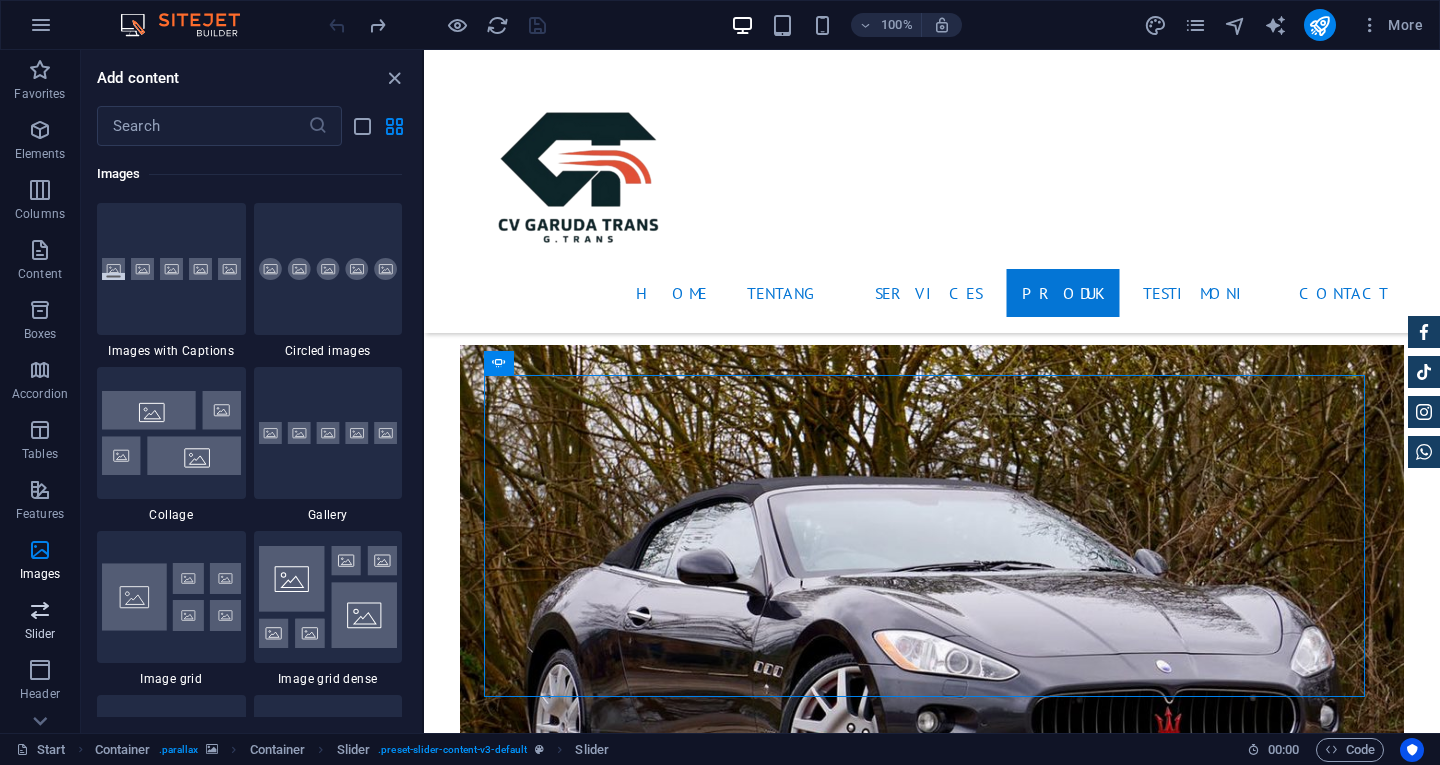 click at bounding box center (40, 610) 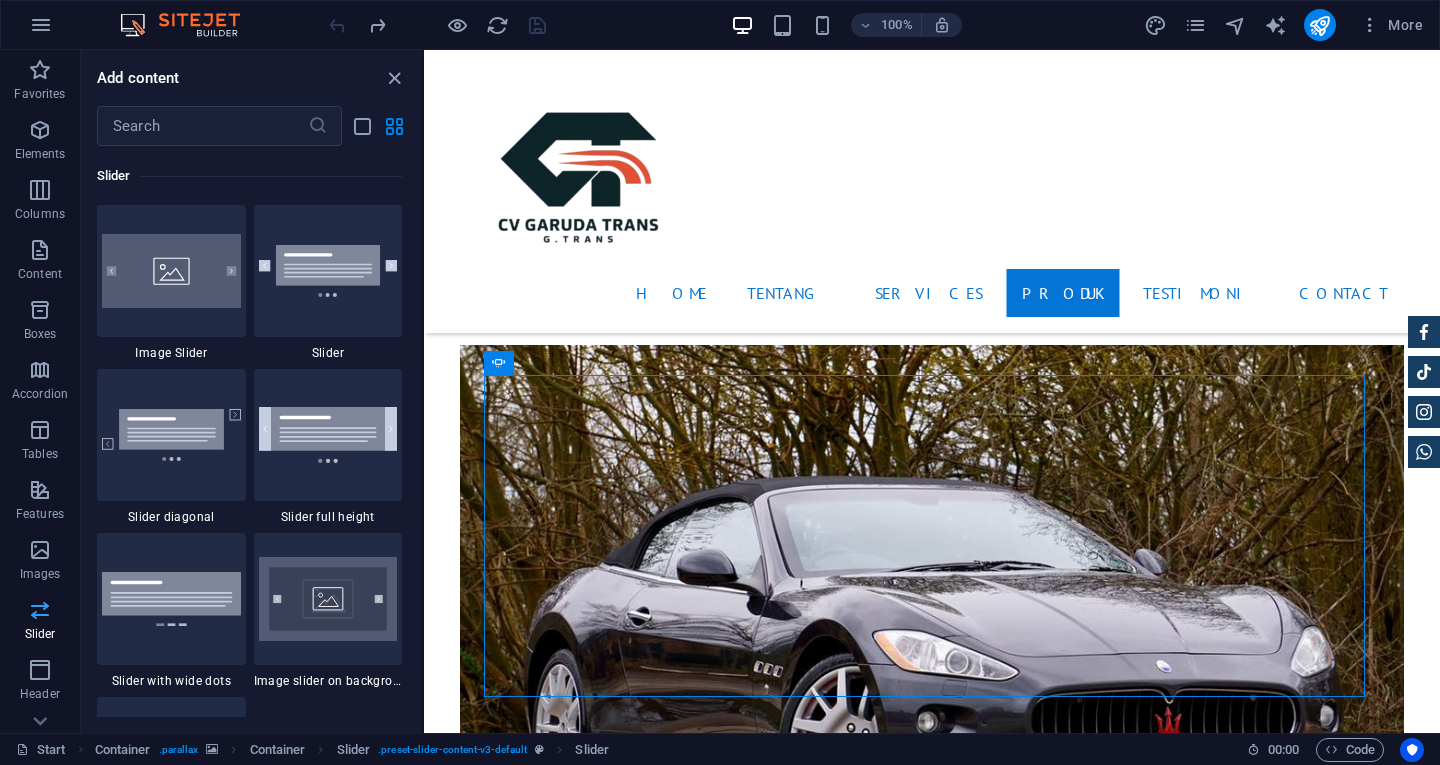 scroll, scrollTop: 11337, scrollLeft: 0, axis: vertical 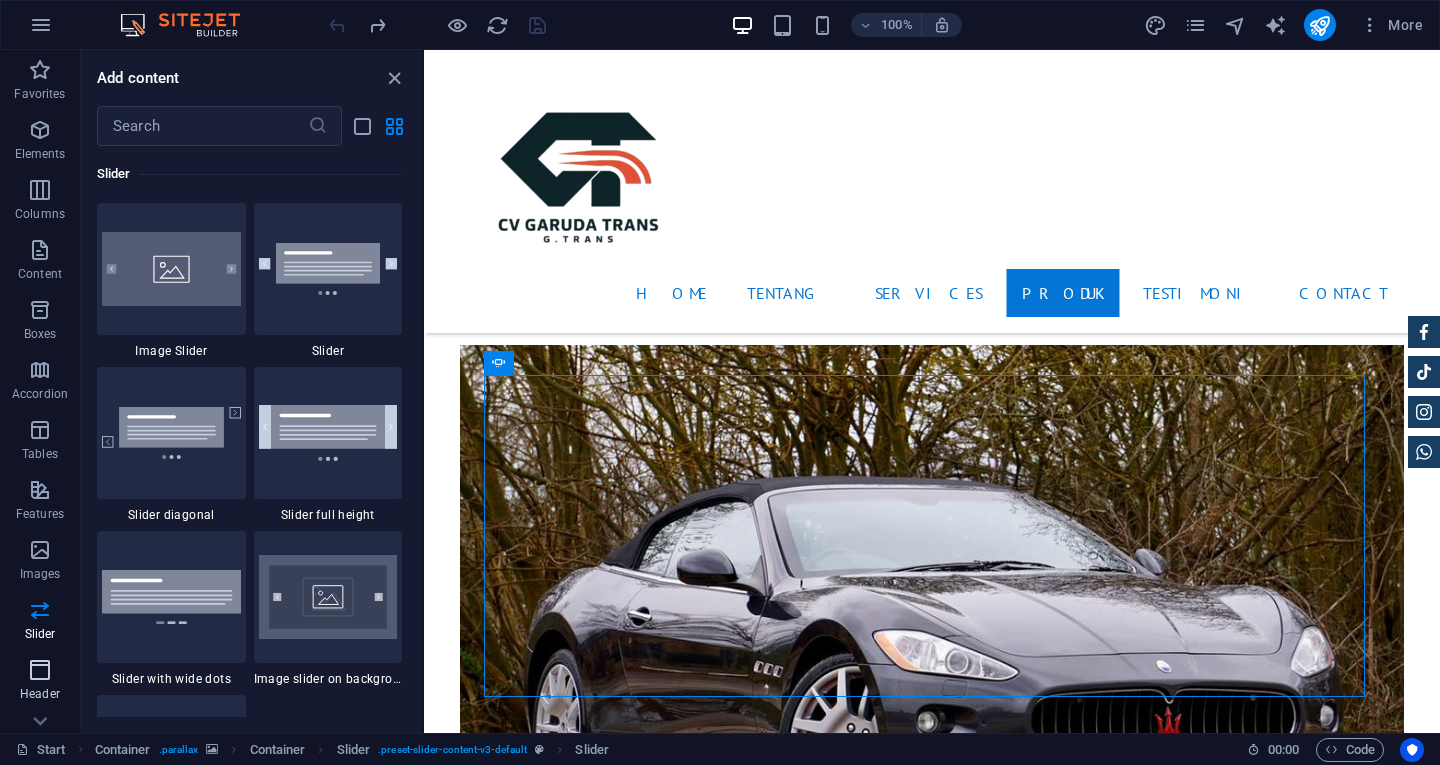 click at bounding box center [40, 670] 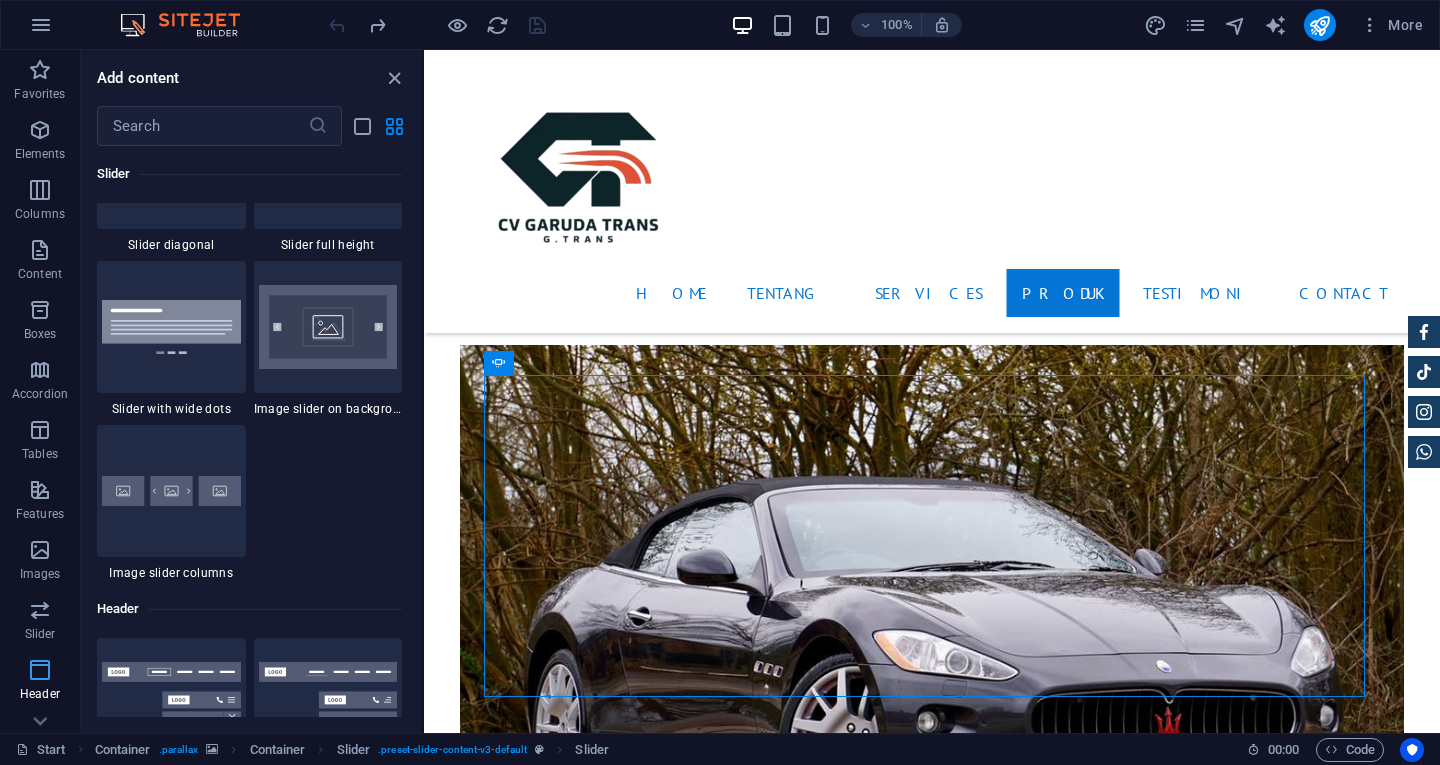 scroll, scrollTop: 12042, scrollLeft: 0, axis: vertical 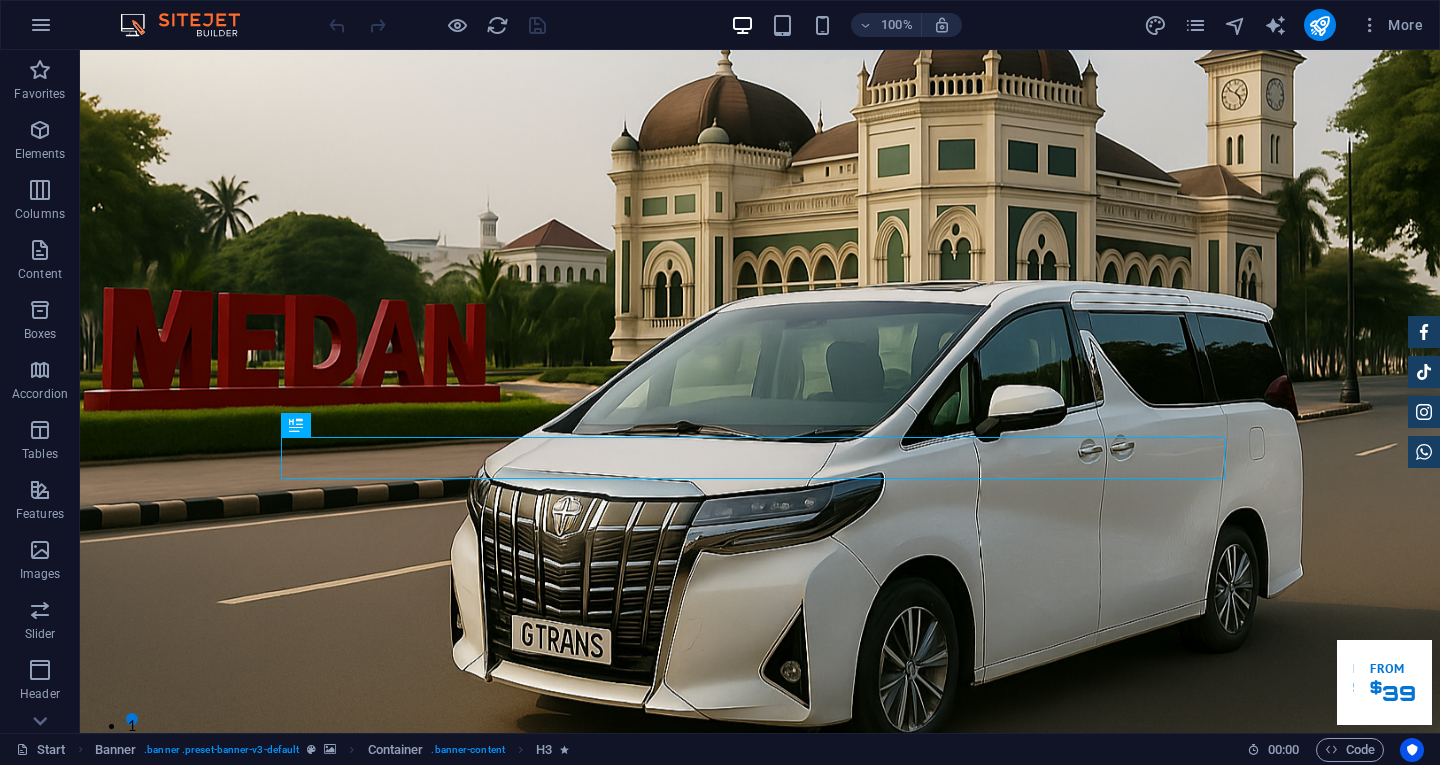 click at bounding box center (437, 25) 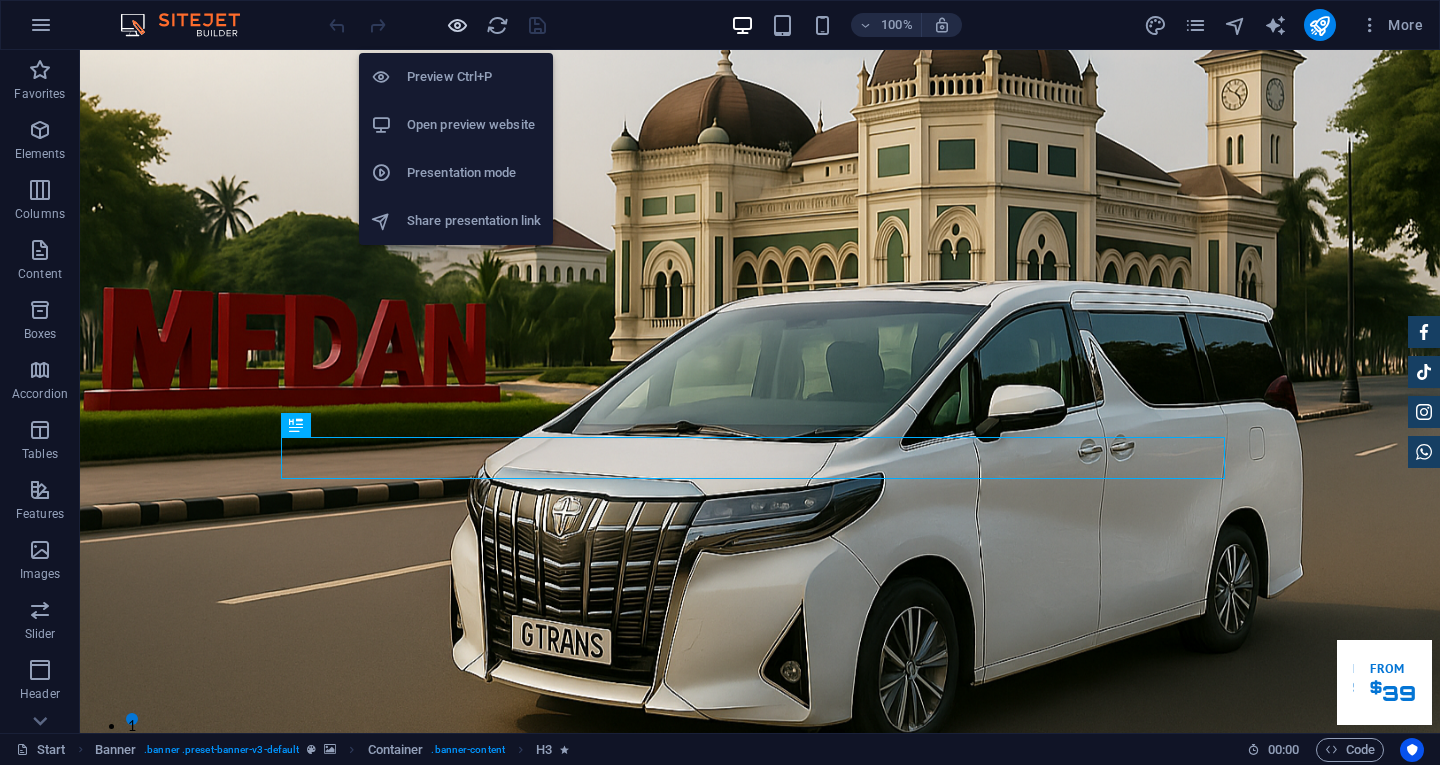 click at bounding box center (457, 25) 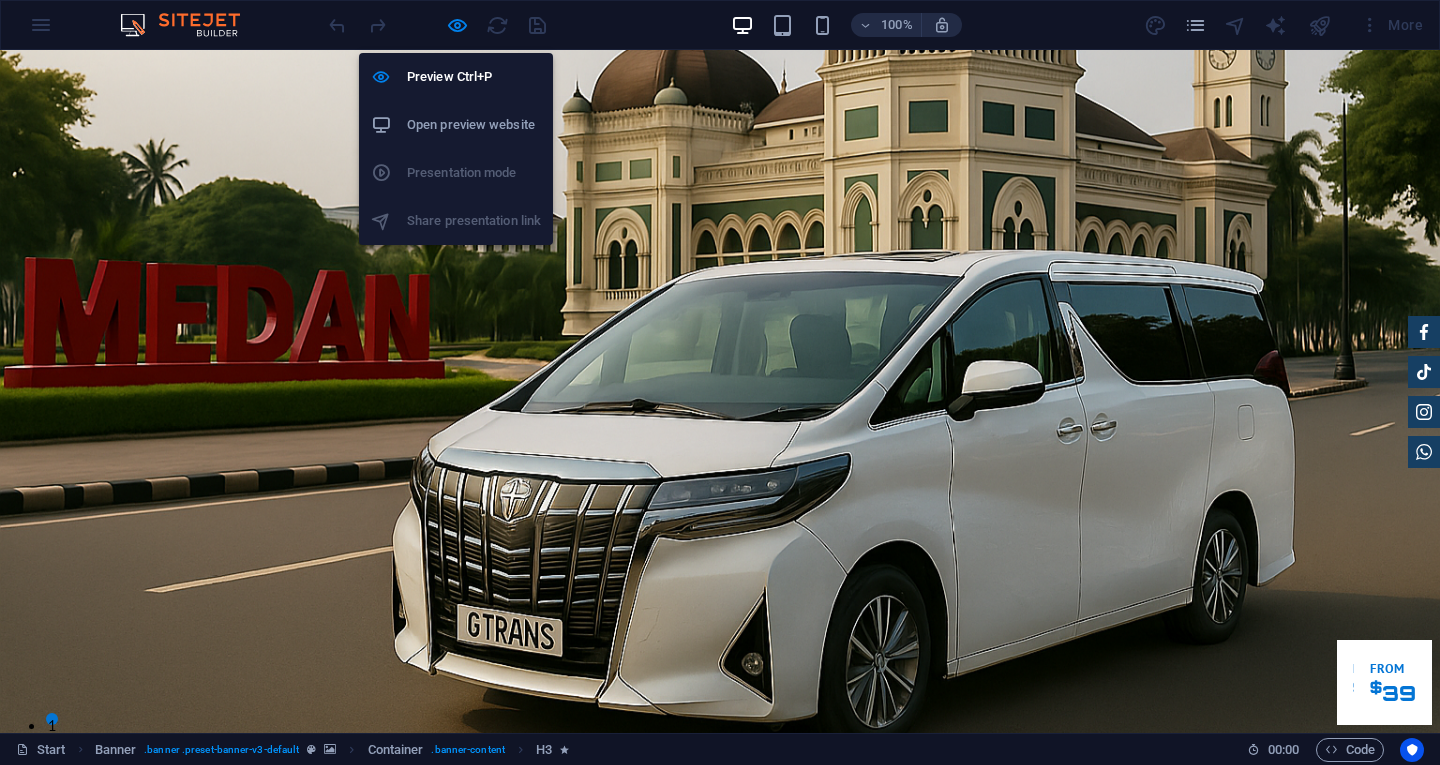 click on "Open preview website" at bounding box center (474, 125) 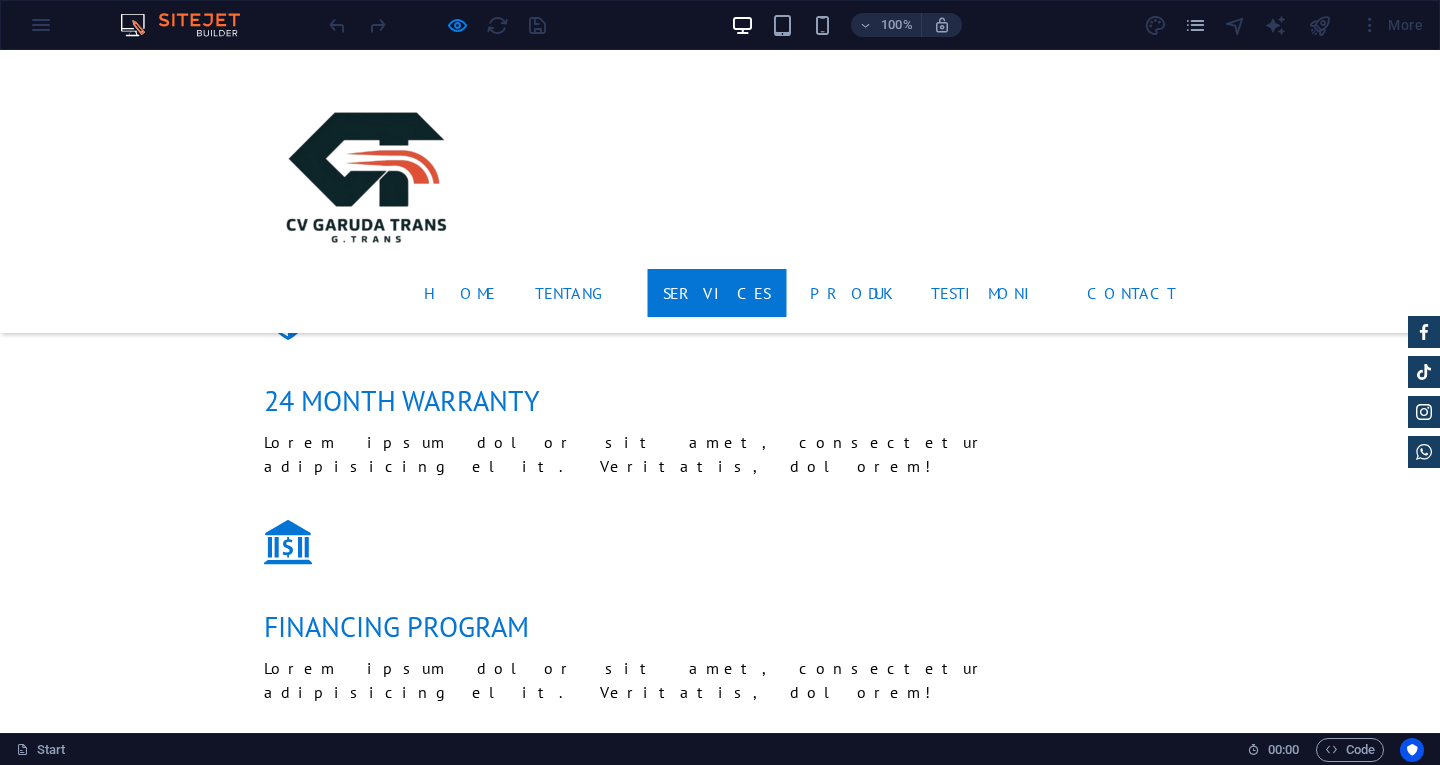 scroll, scrollTop: 2134, scrollLeft: 0, axis: vertical 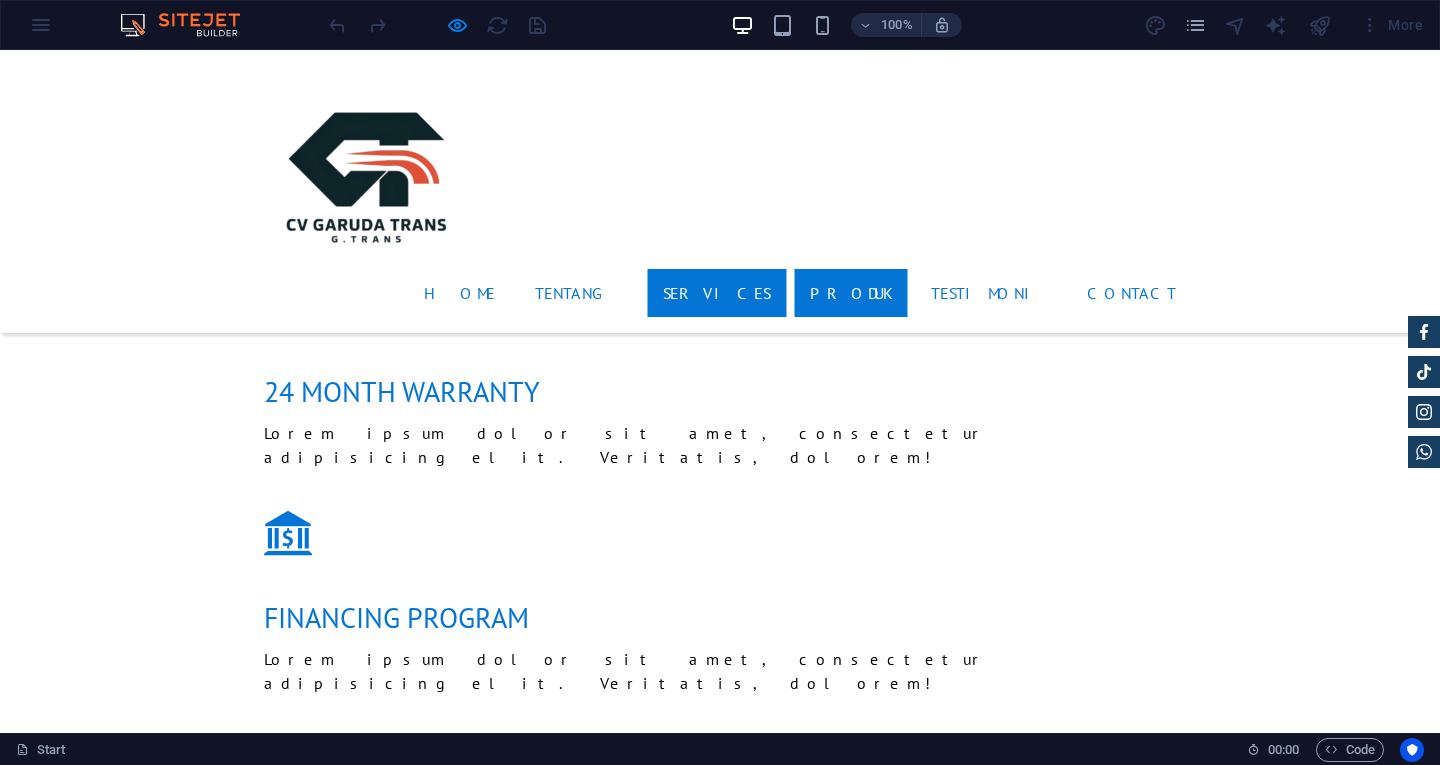 click on "Produk" at bounding box center [850, 293] 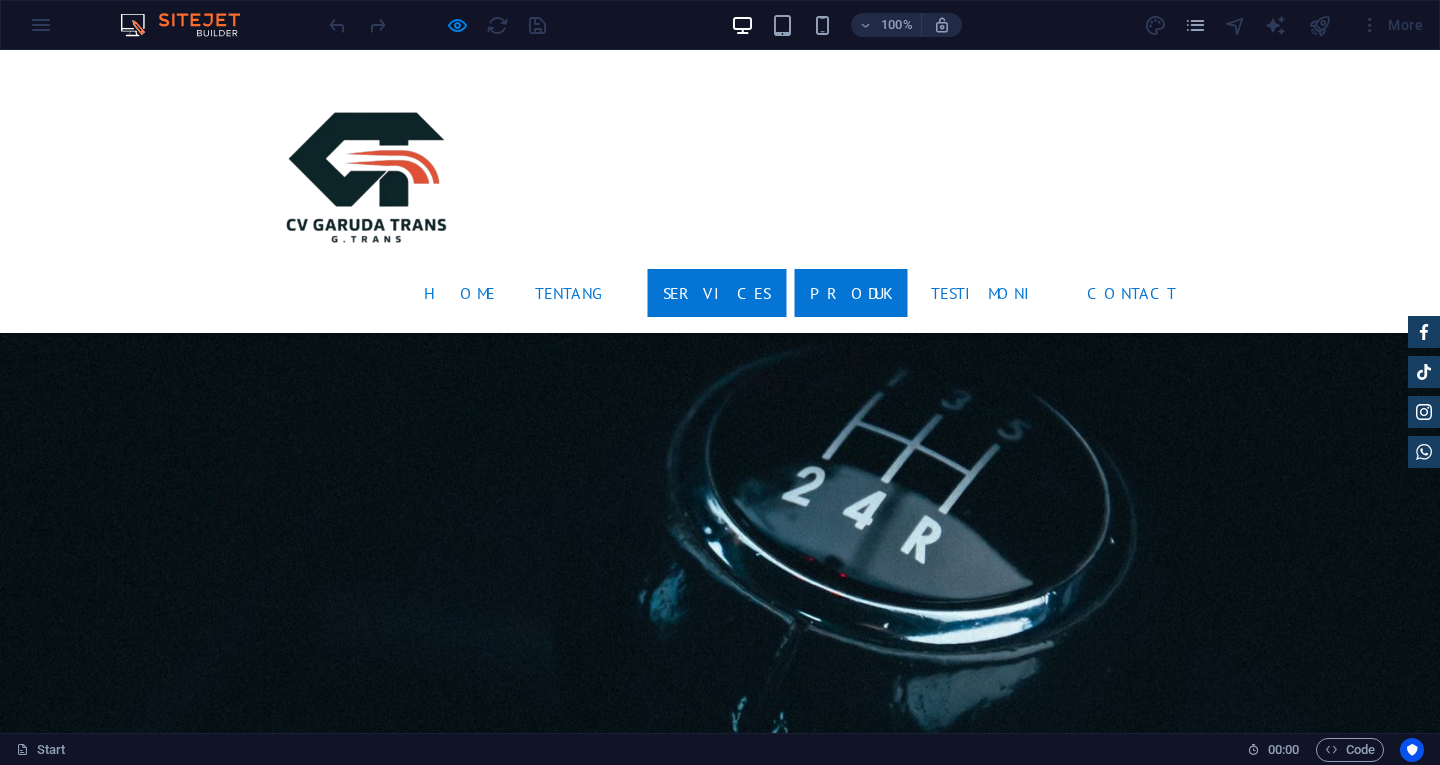 scroll, scrollTop: 2794, scrollLeft: 0, axis: vertical 